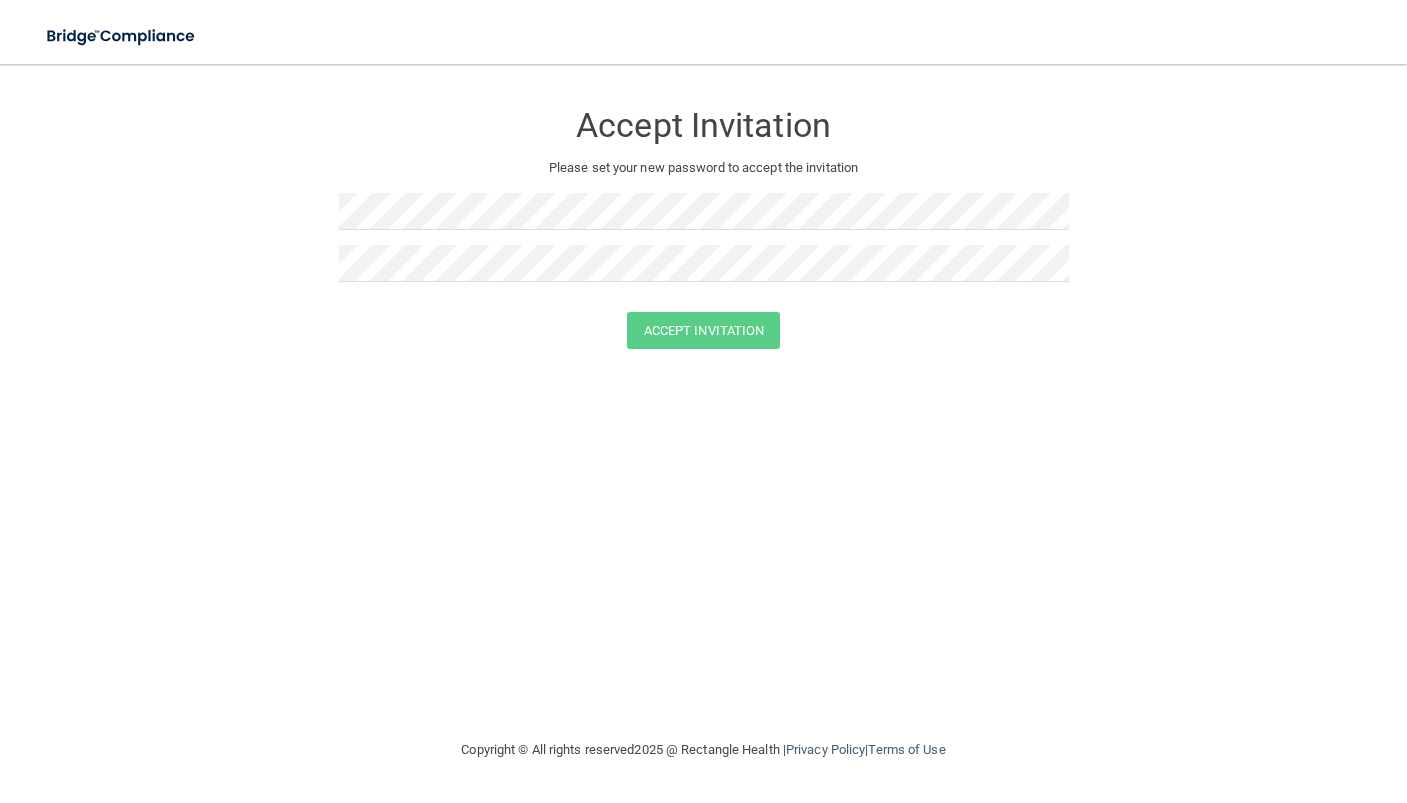 scroll, scrollTop: 0, scrollLeft: 0, axis: both 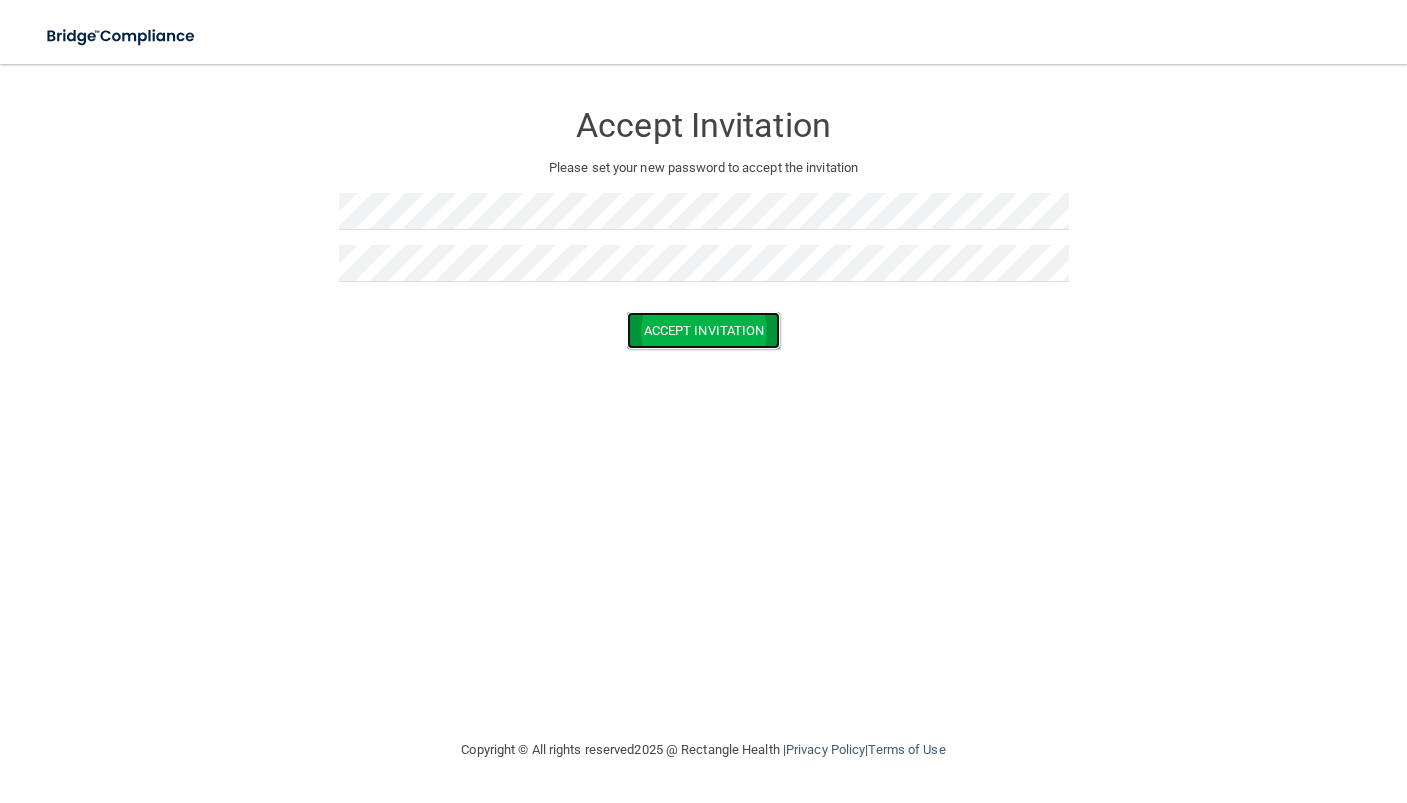 click on "Accept Invitation" at bounding box center [704, 330] 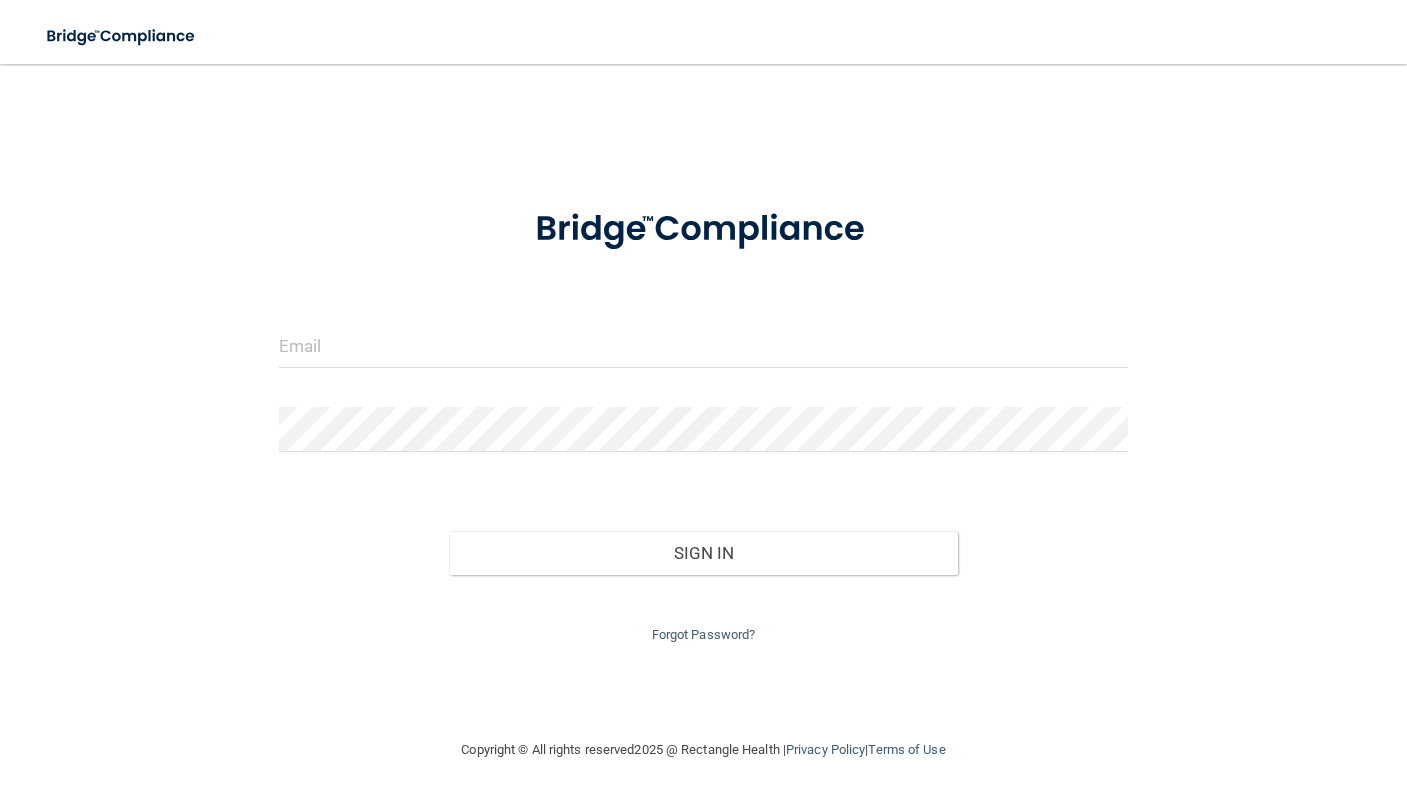 scroll, scrollTop: 0, scrollLeft: 0, axis: both 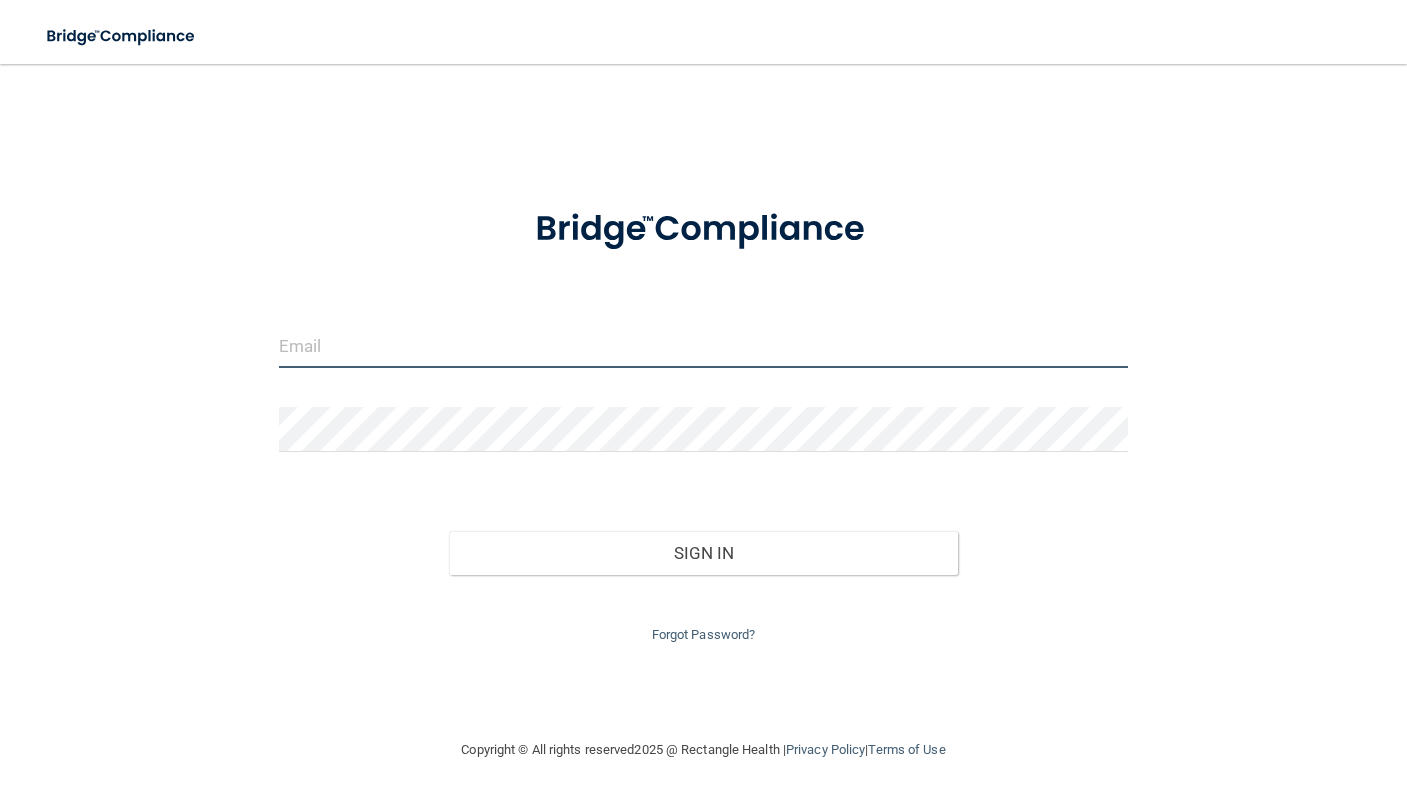 click at bounding box center (703, 345) 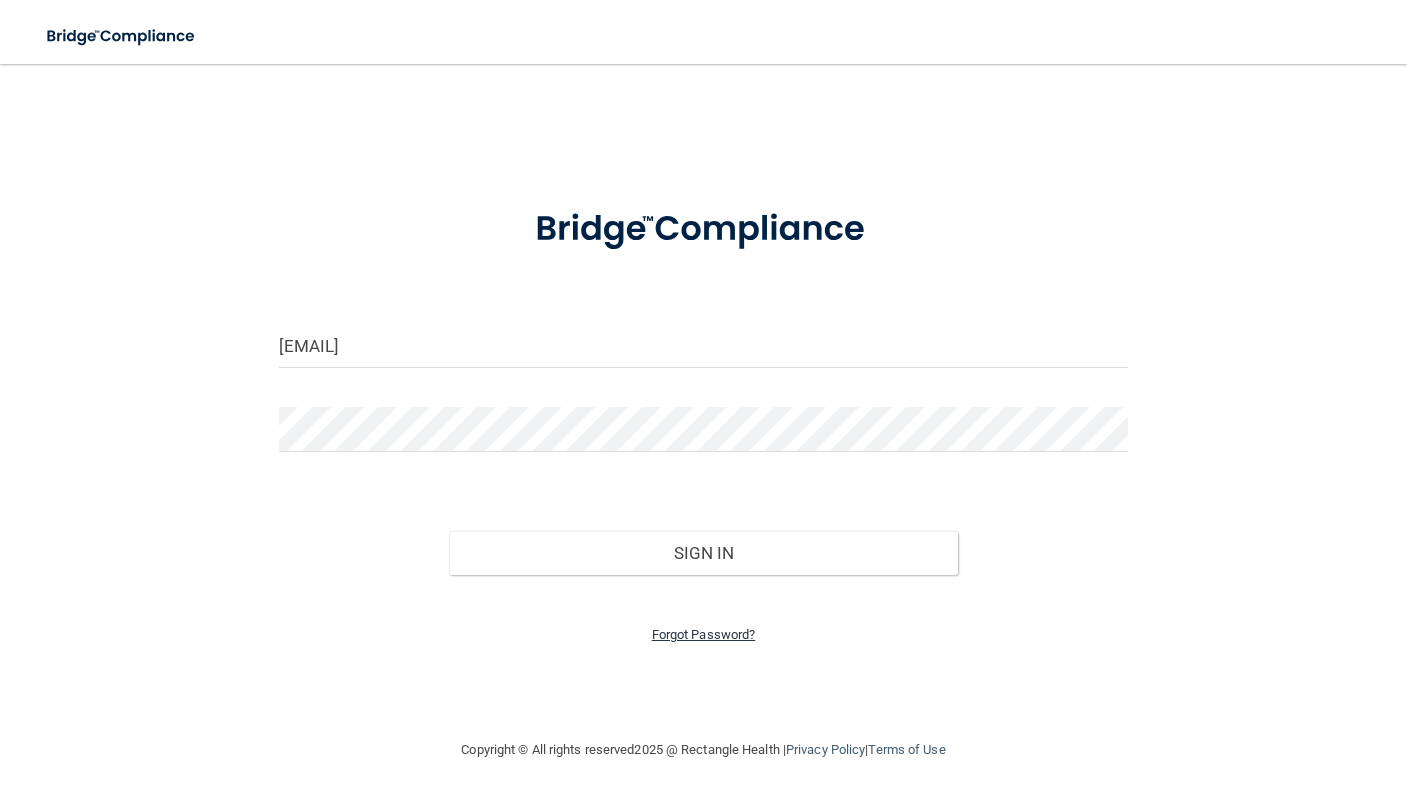 click on "Forgot Password?" at bounding box center [704, 634] 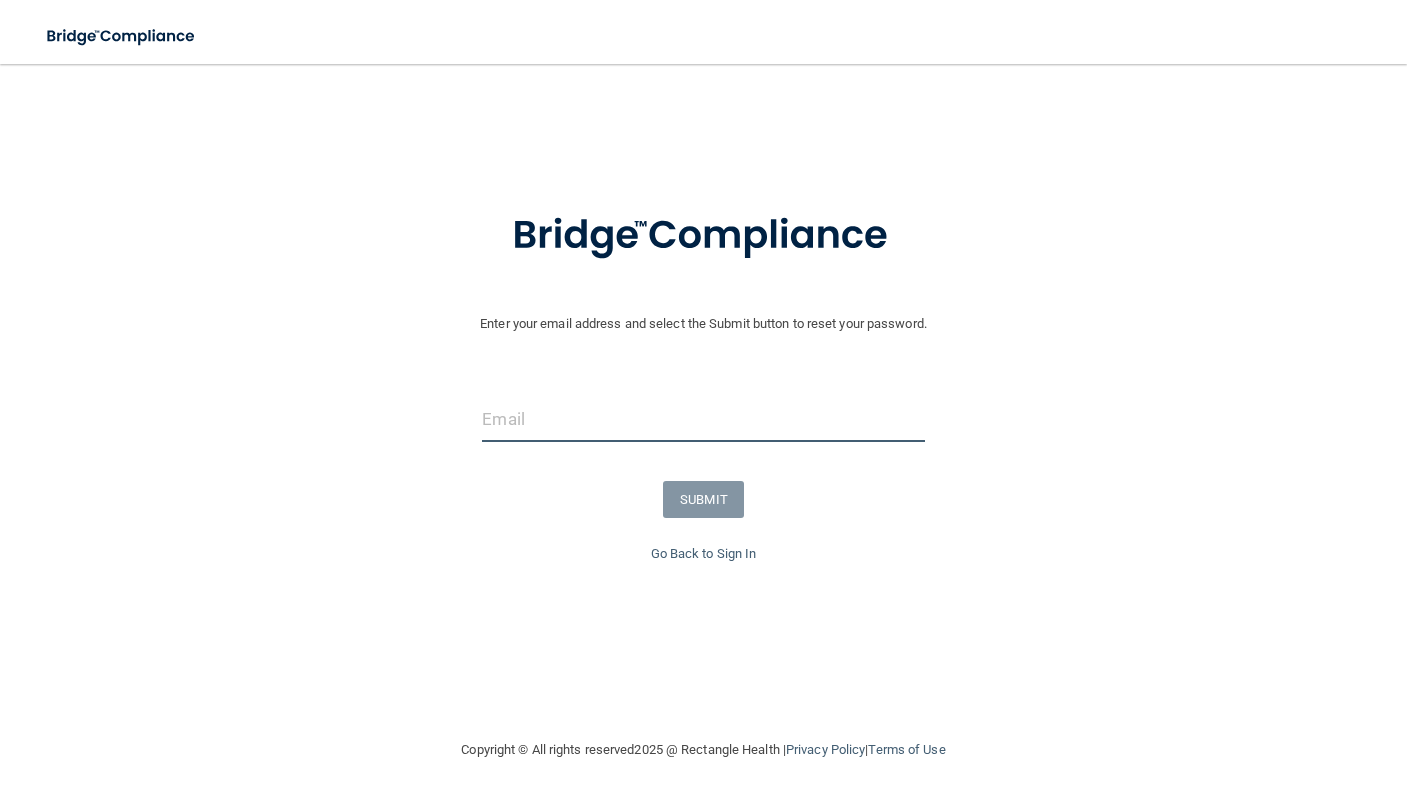 click at bounding box center [703, 419] 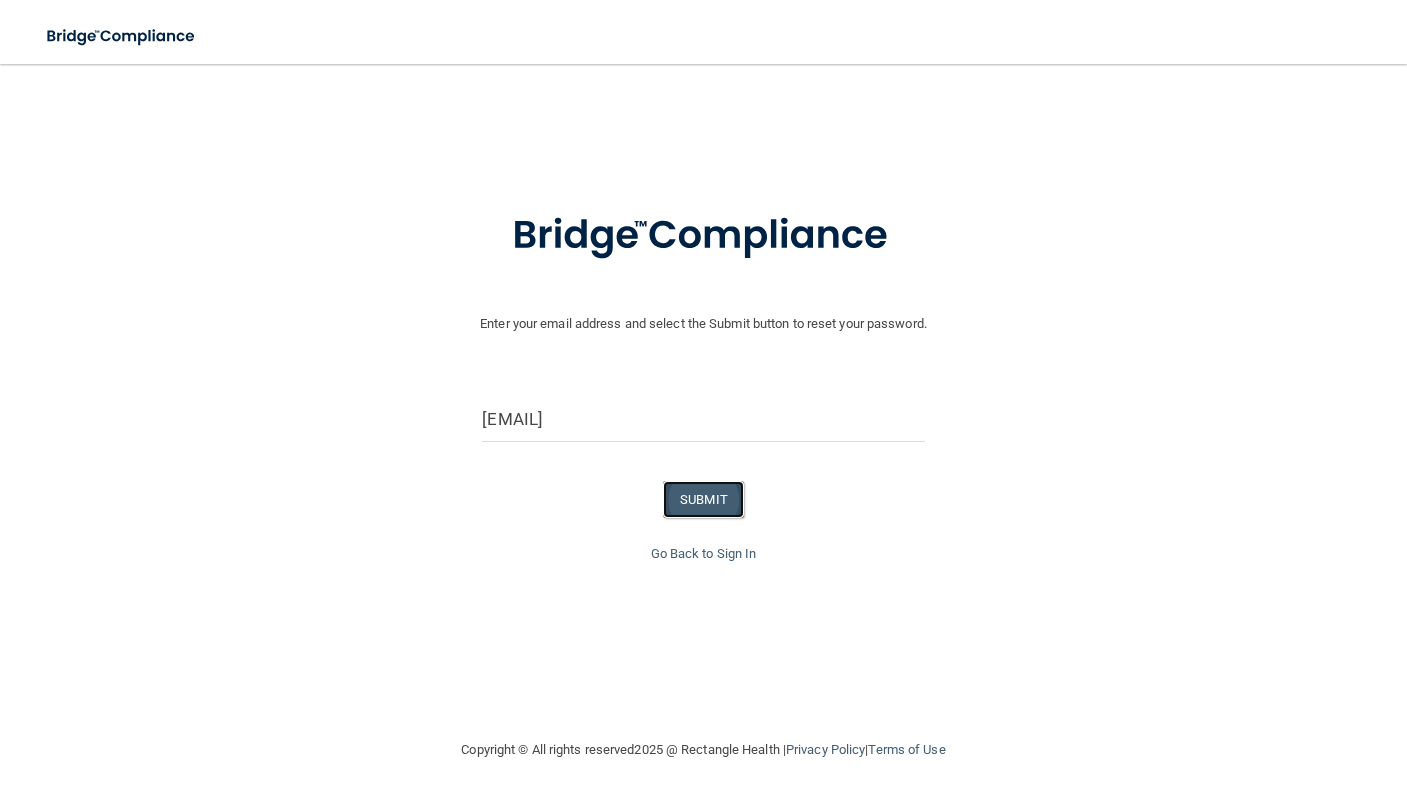 click on "SUBMIT" at bounding box center [703, 499] 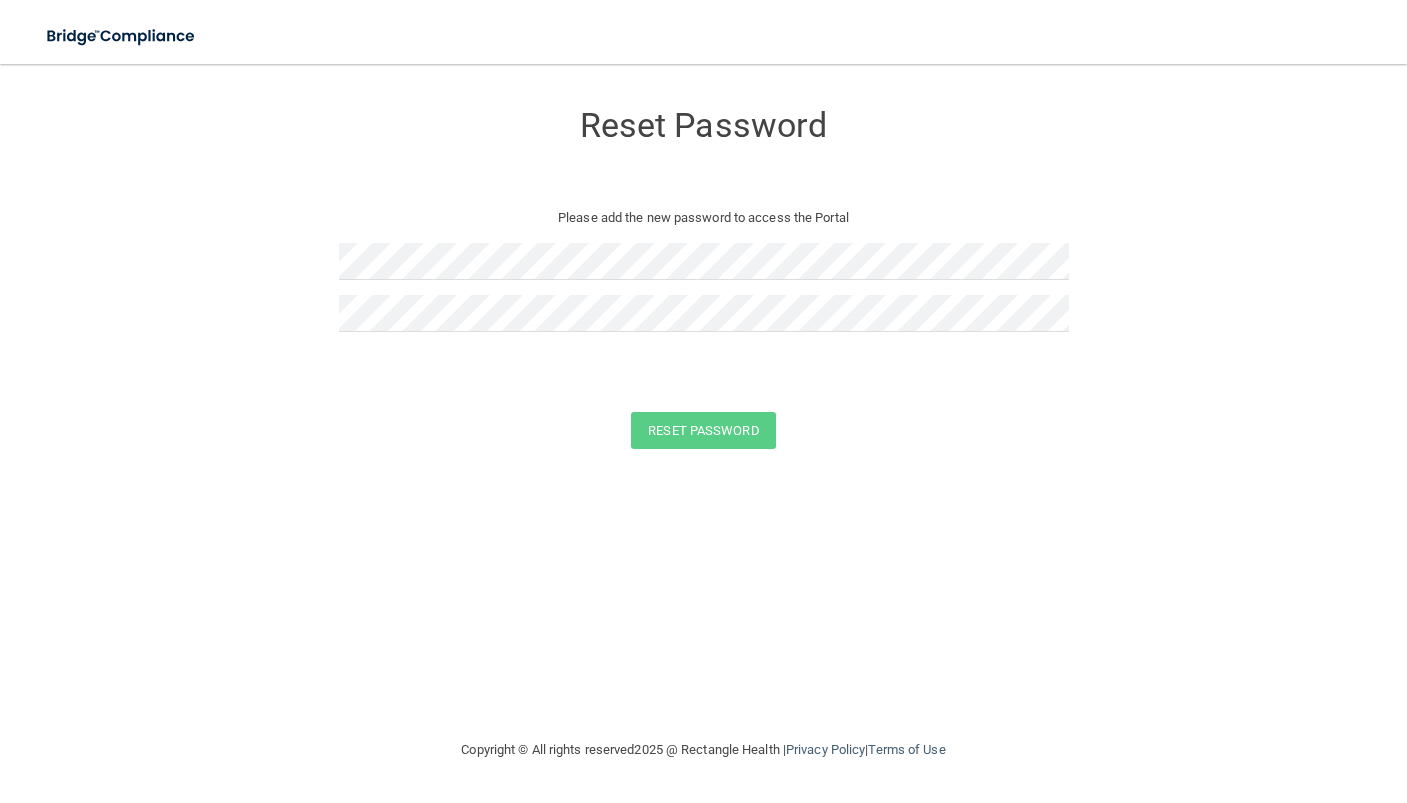 scroll, scrollTop: 0, scrollLeft: 0, axis: both 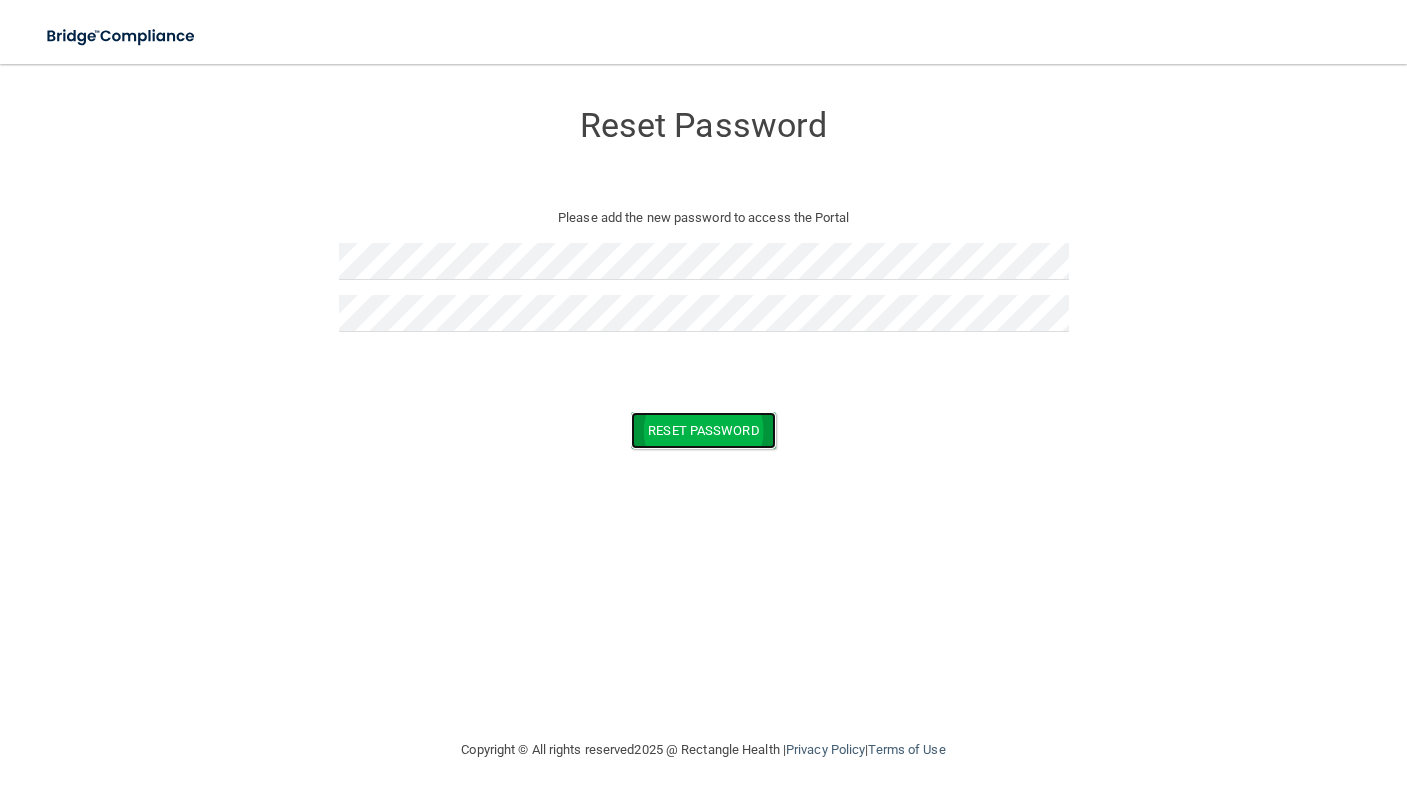 click on "Reset Password" at bounding box center (703, 430) 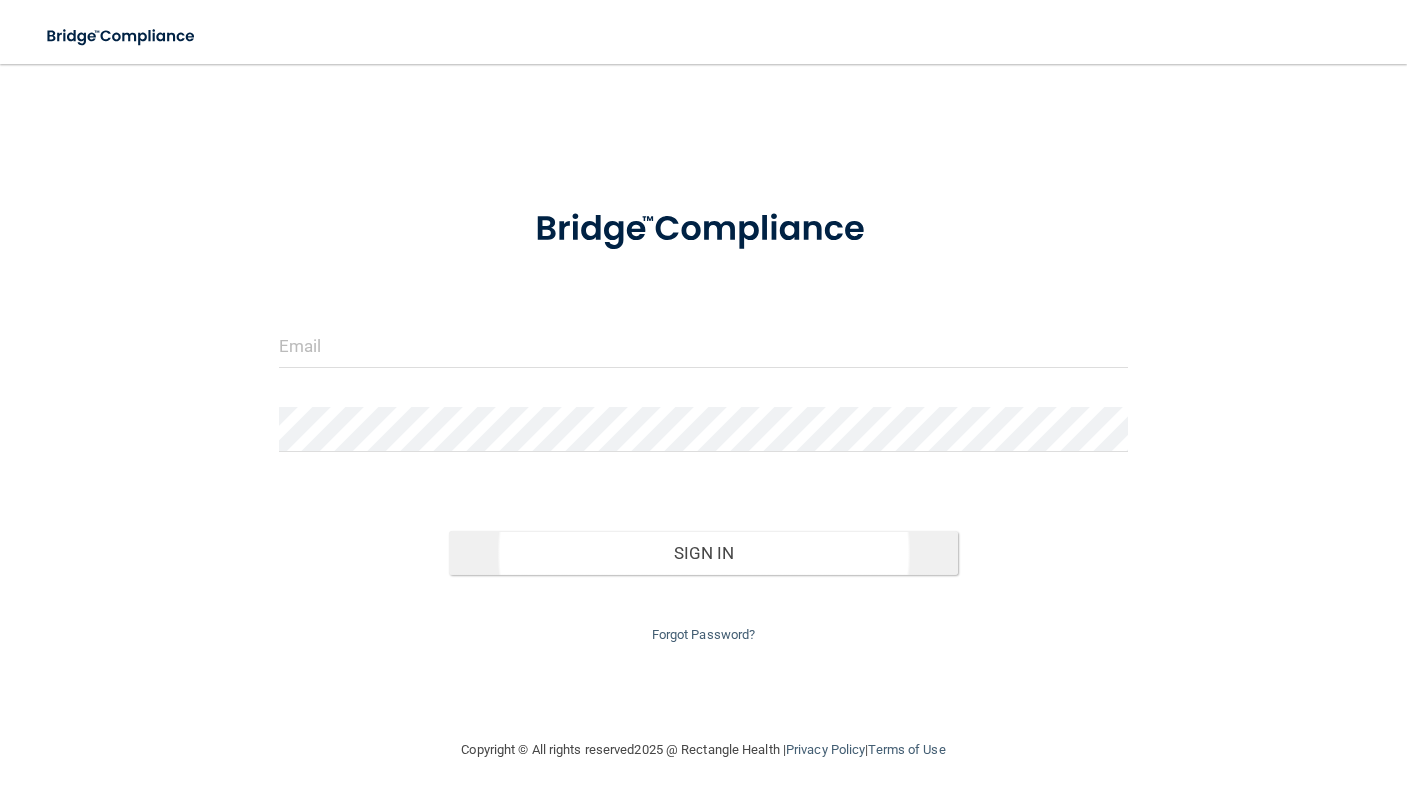 scroll, scrollTop: 0, scrollLeft: 0, axis: both 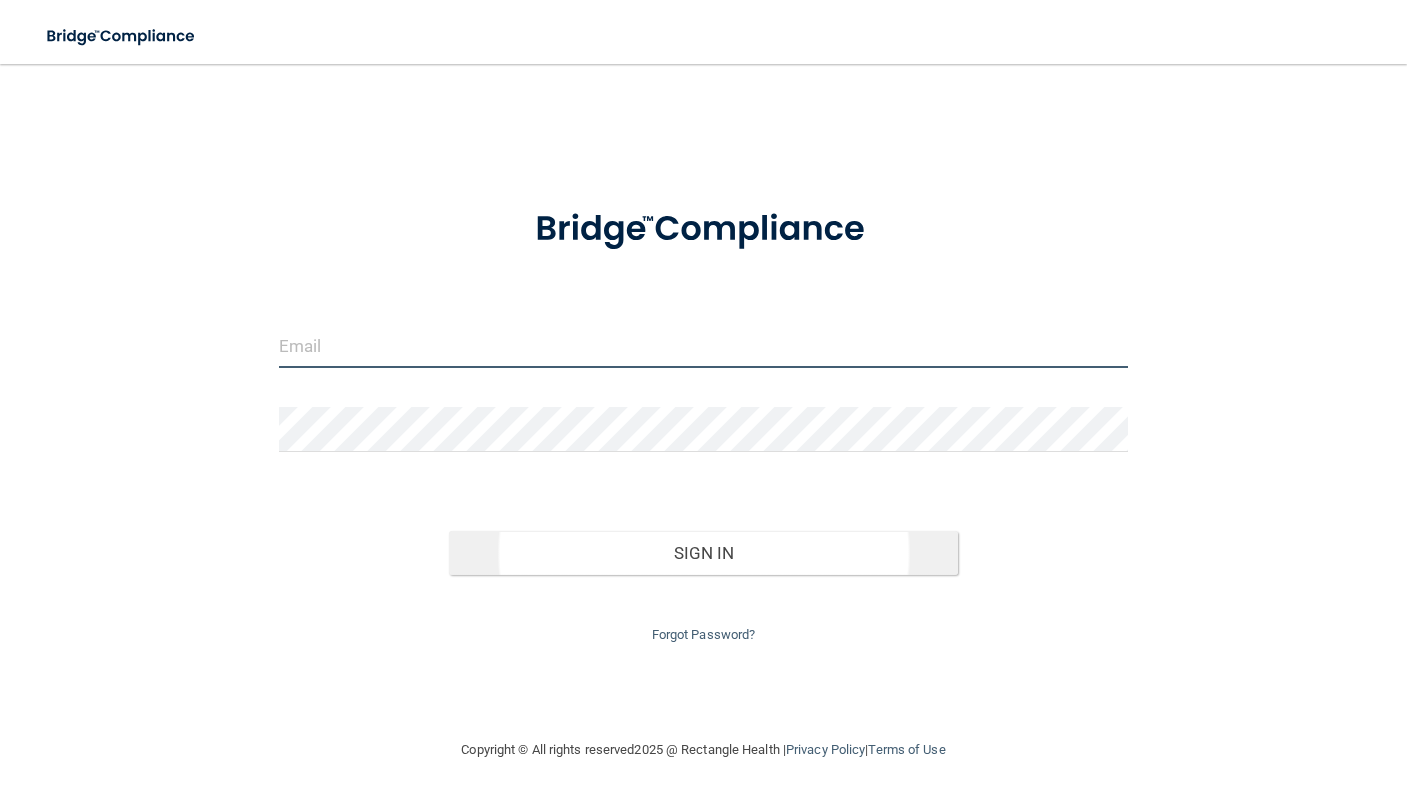 type on "[EMAIL]" 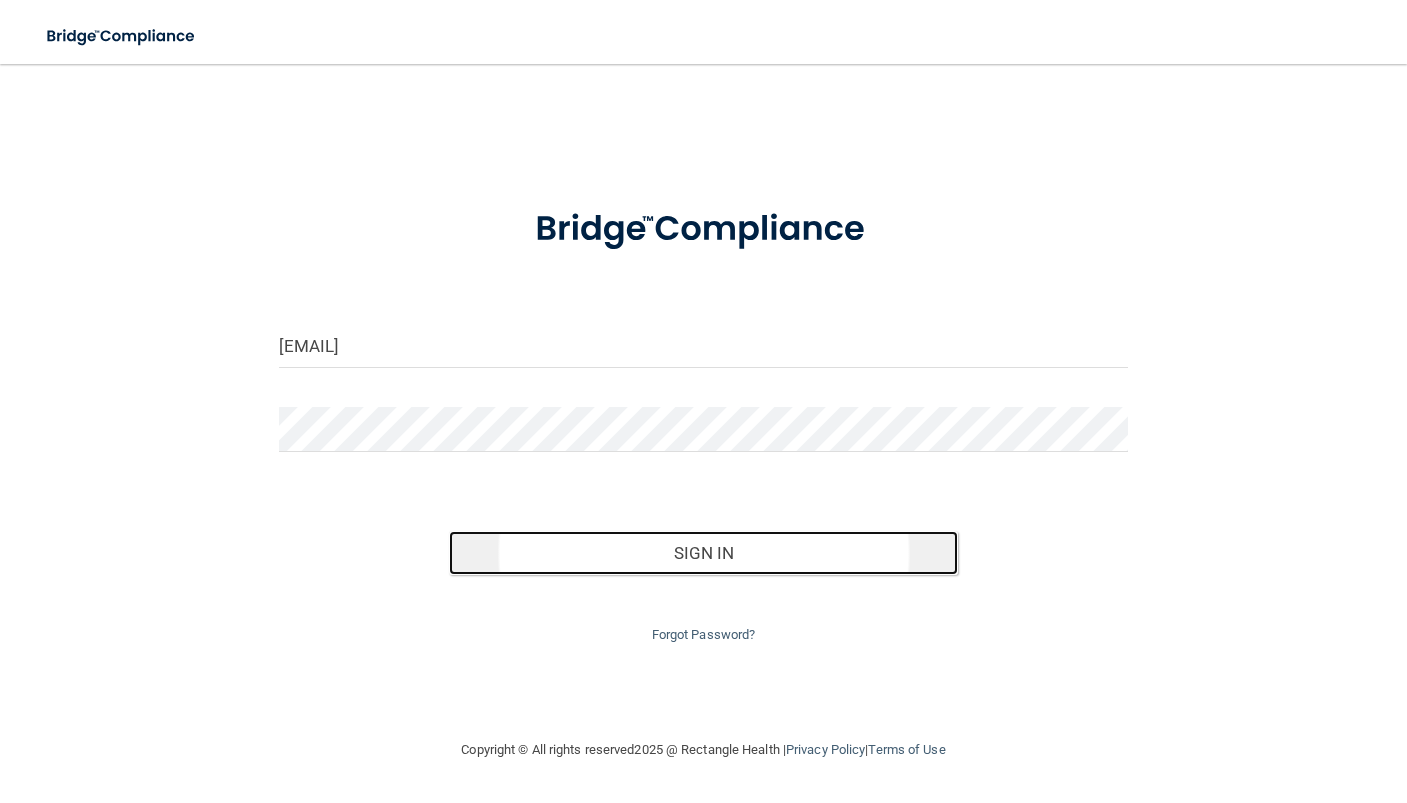 click on "Sign In" at bounding box center (704, 553) 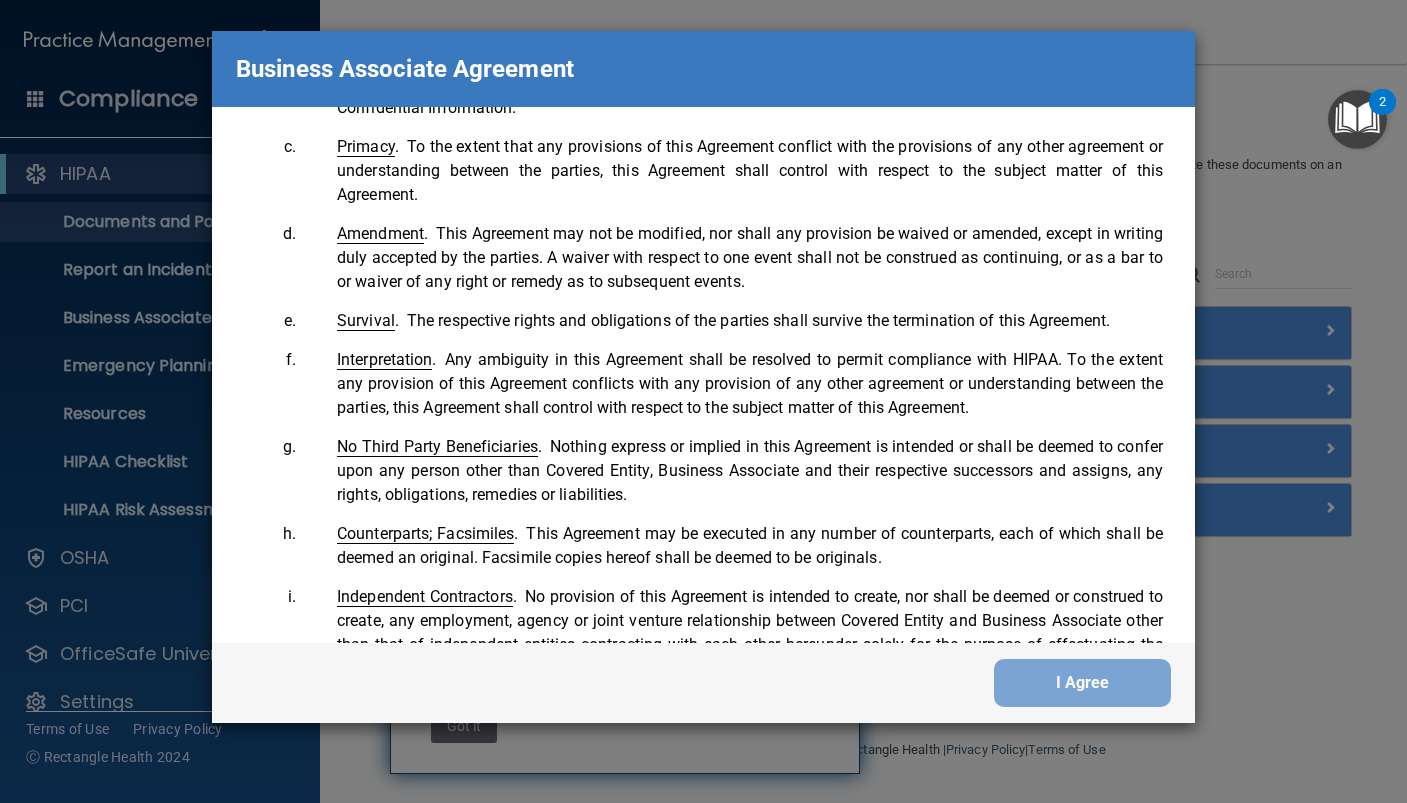 scroll, scrollTop: 4157, scrollLeft: 0, axis: vertical 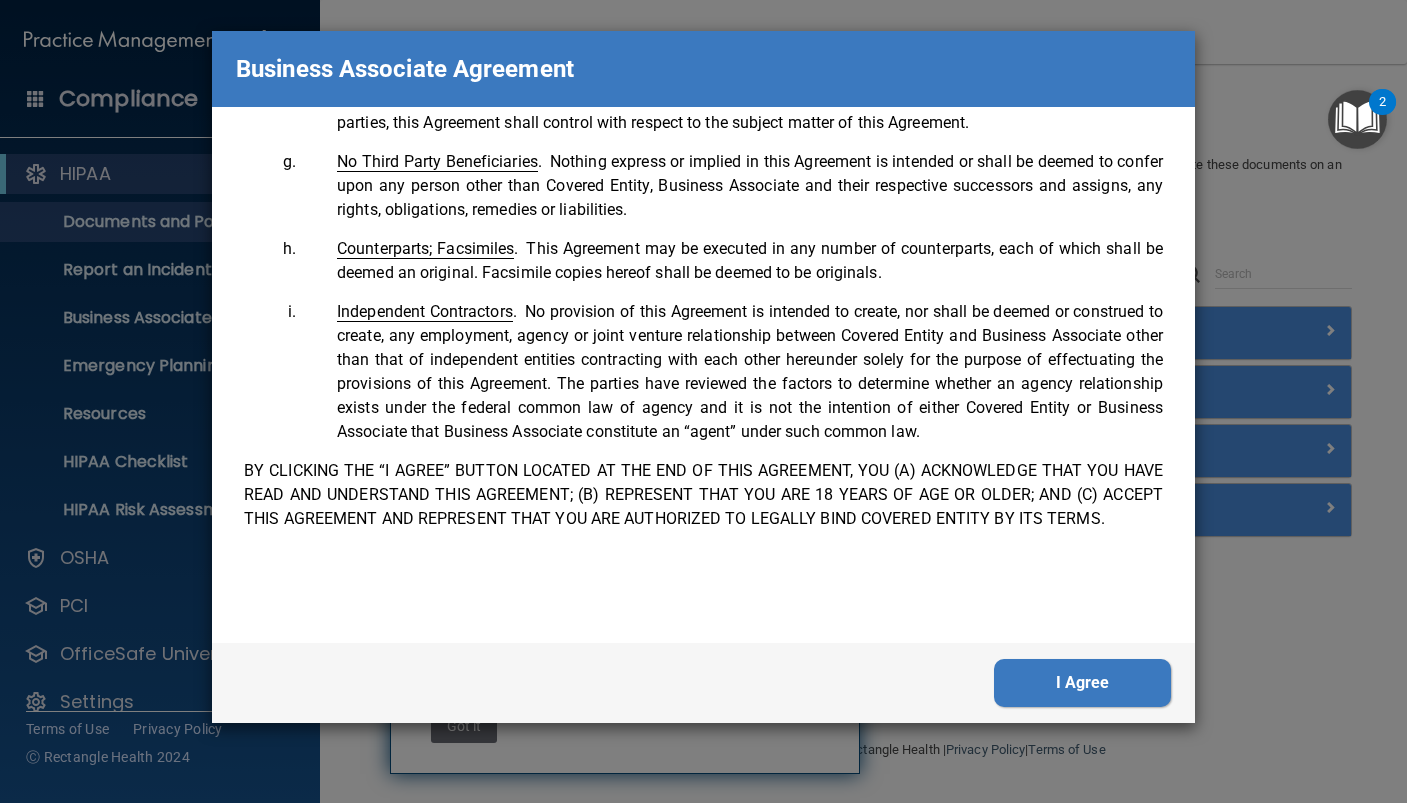 click on "I Agree" at bounding box center [1082, 683] 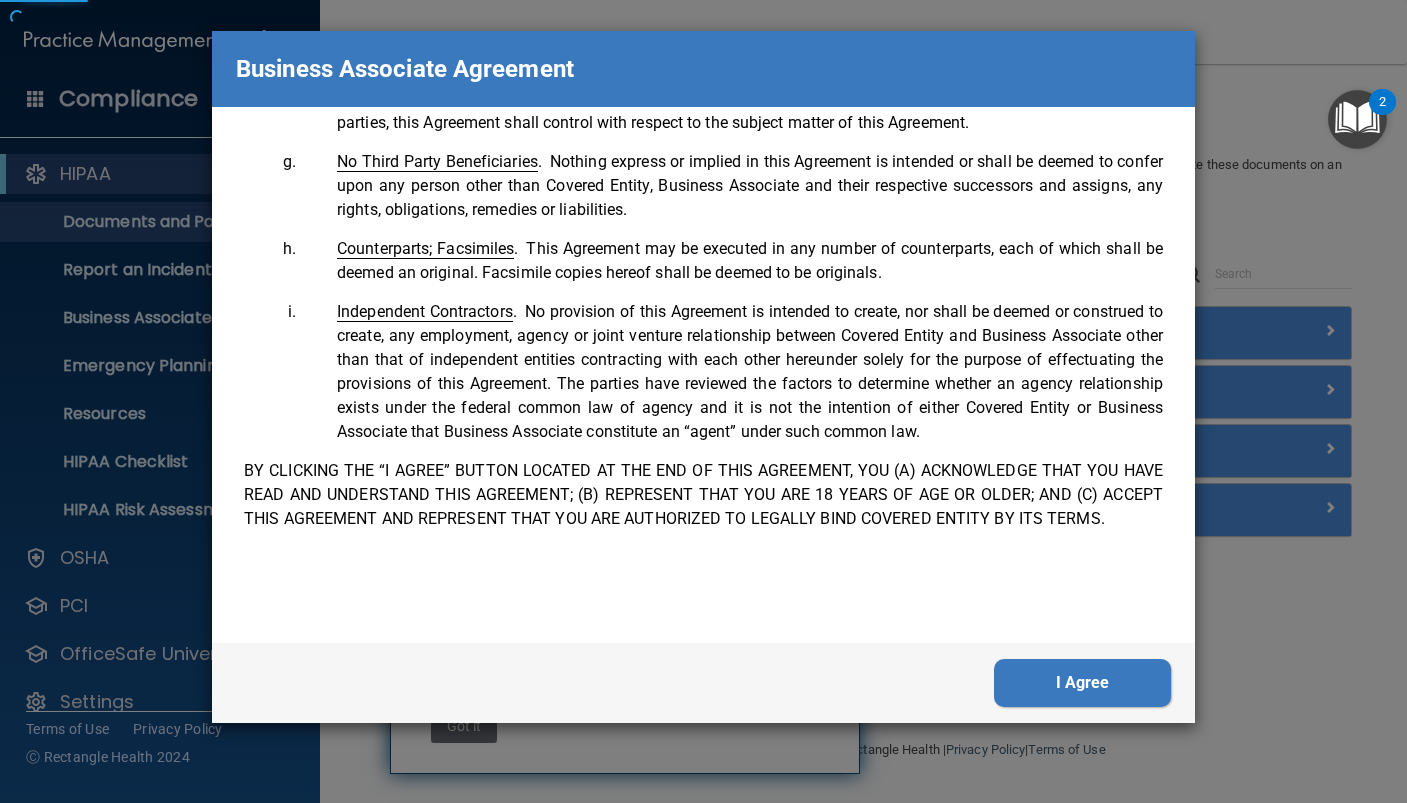 scroll, scrollTop: 0, scrollLeft: 0, axis: both 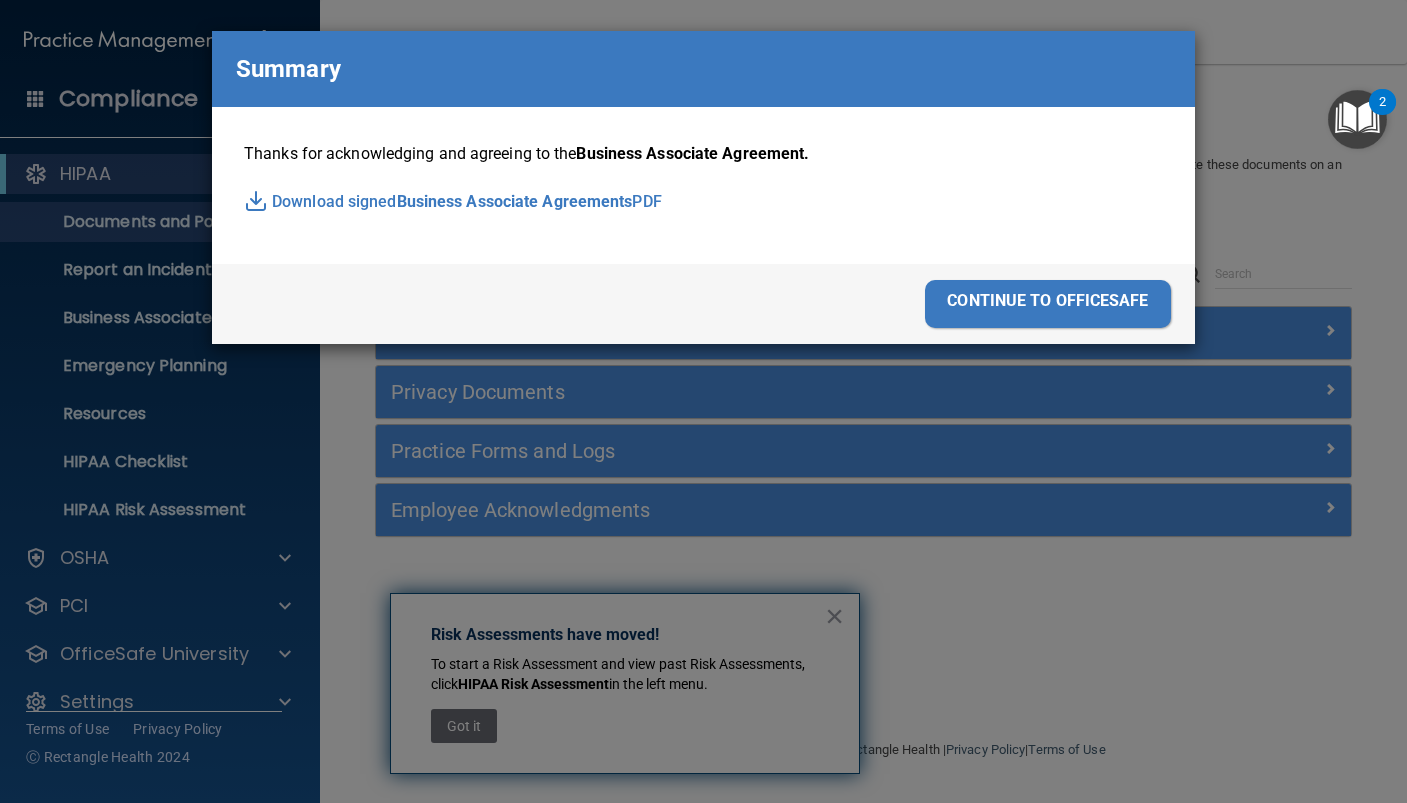 click on "continue to officesafe" at bounding box center (1048, 304) 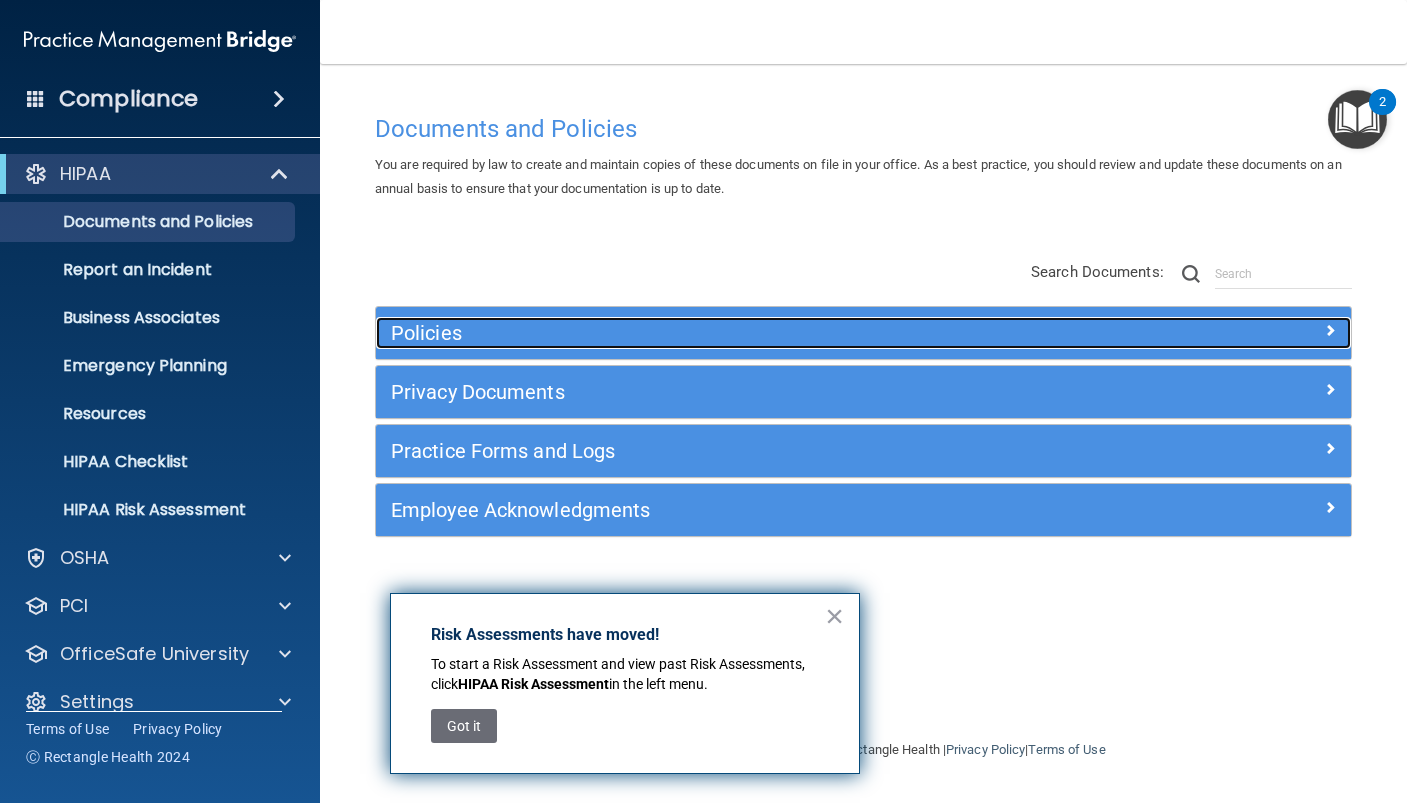 click on "Policies" at bounding box center [741, 333] 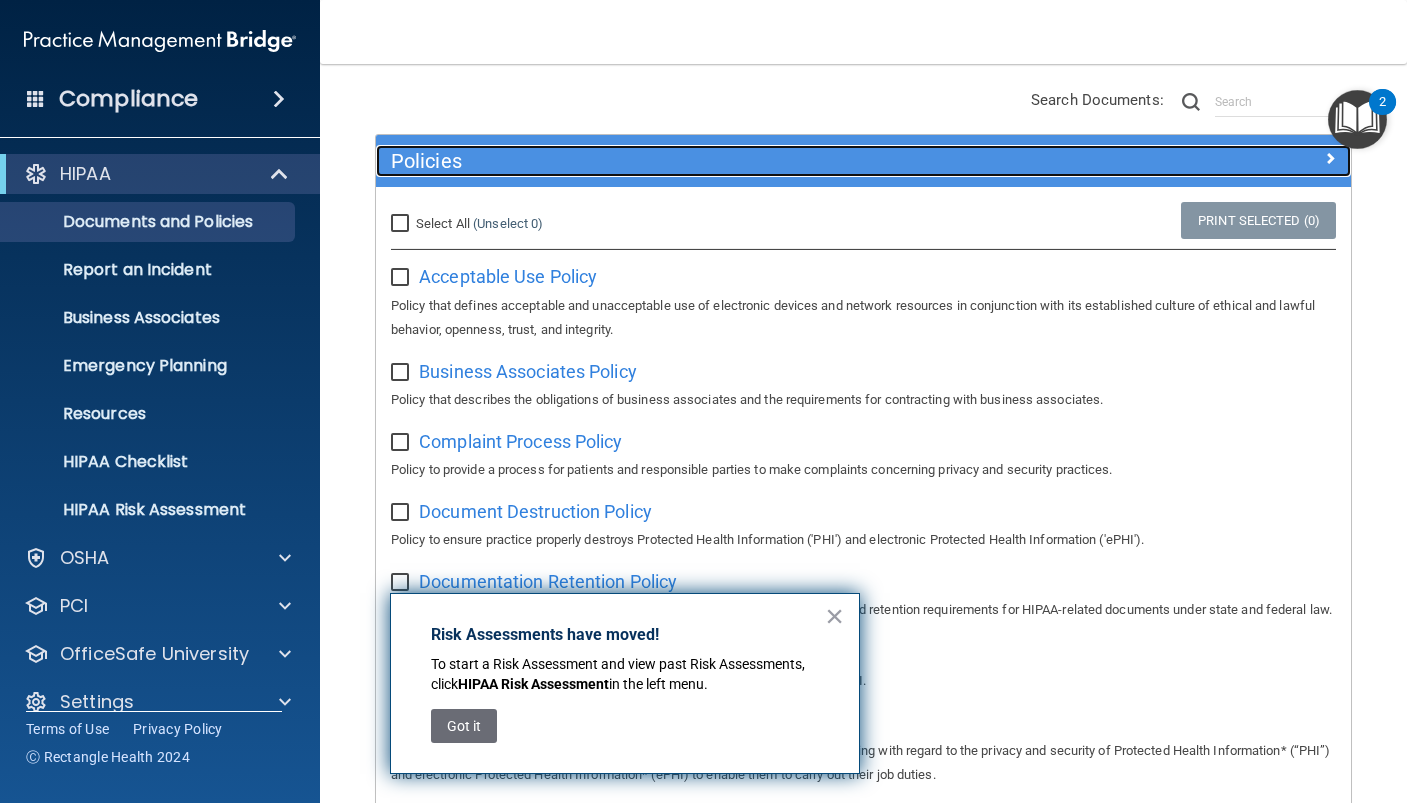 scroll, scrollTop: 200, scrollLeft: 0, axis: vertical 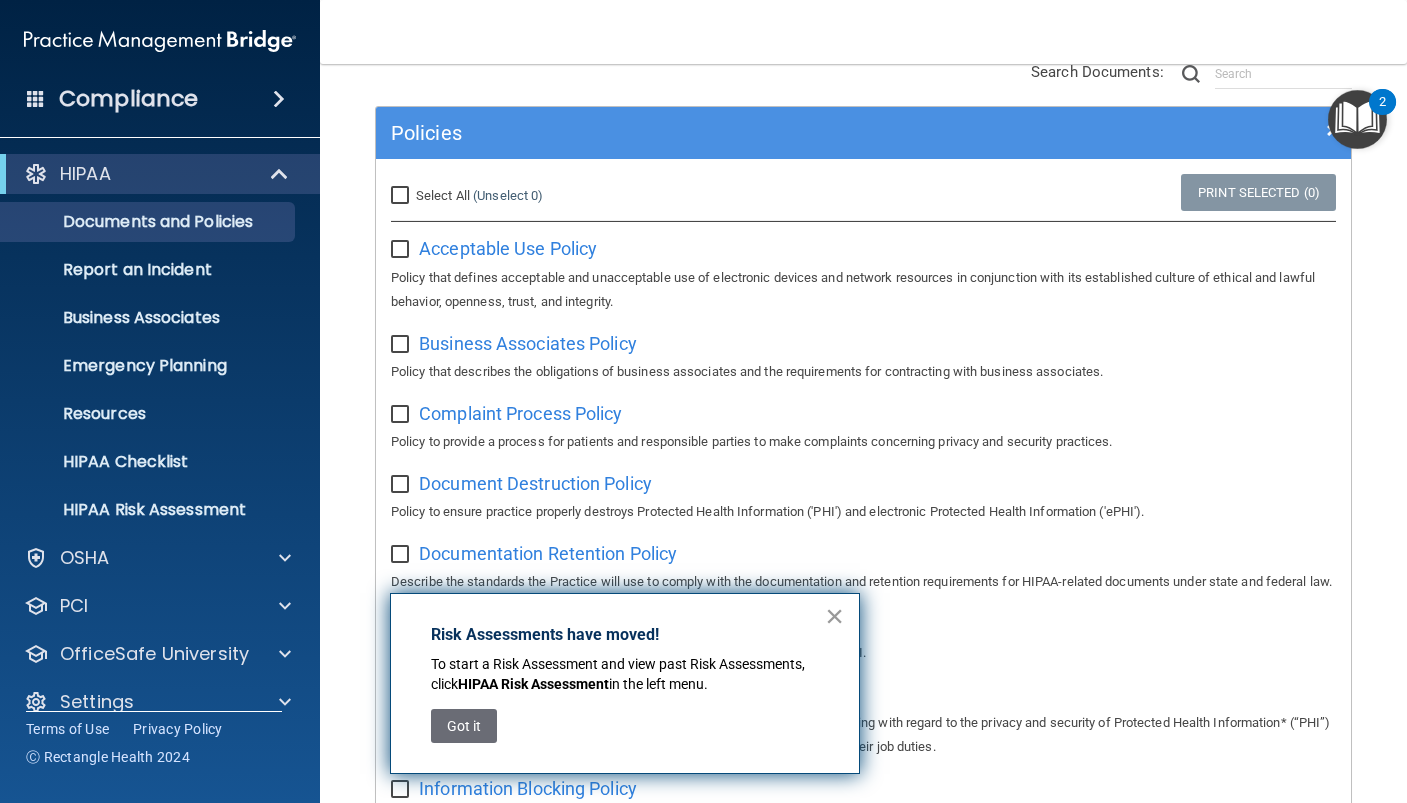click on "×" at bounding box center [834, 616] 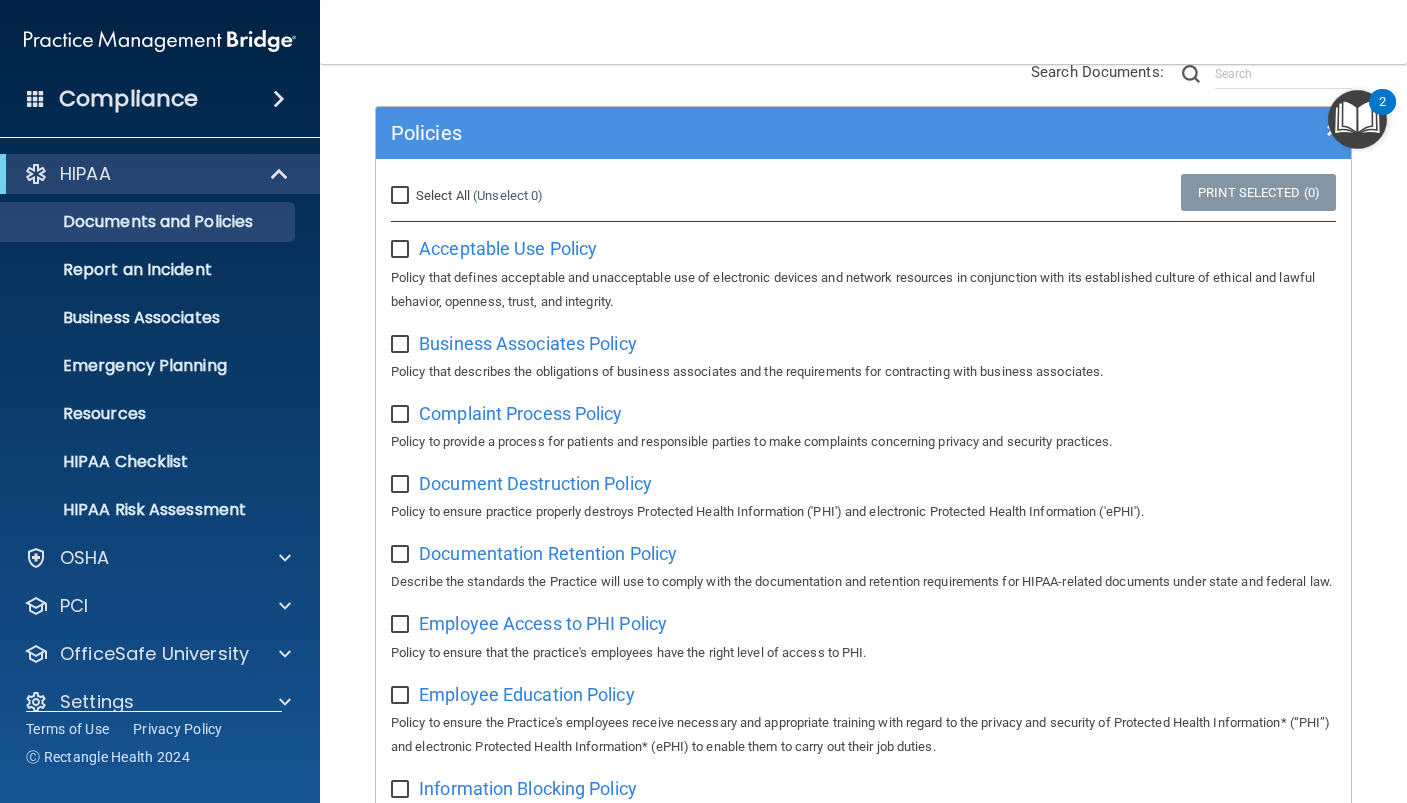 click on "Compliance" at bounding box center [128, 99] 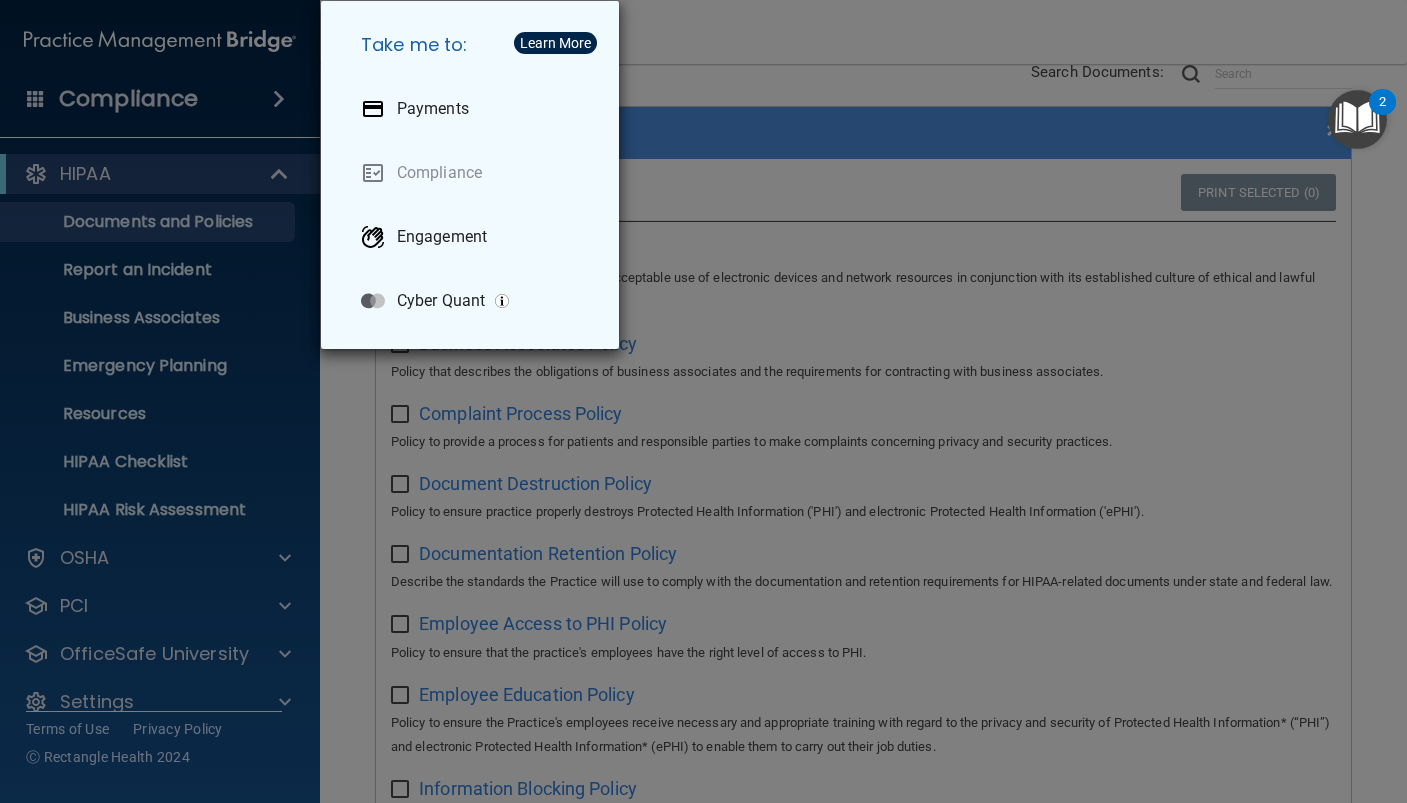 click on "Take me to:             Payments                   Compliance                     Engagement                     Cyber Quant" at bounding box center [703, 401] 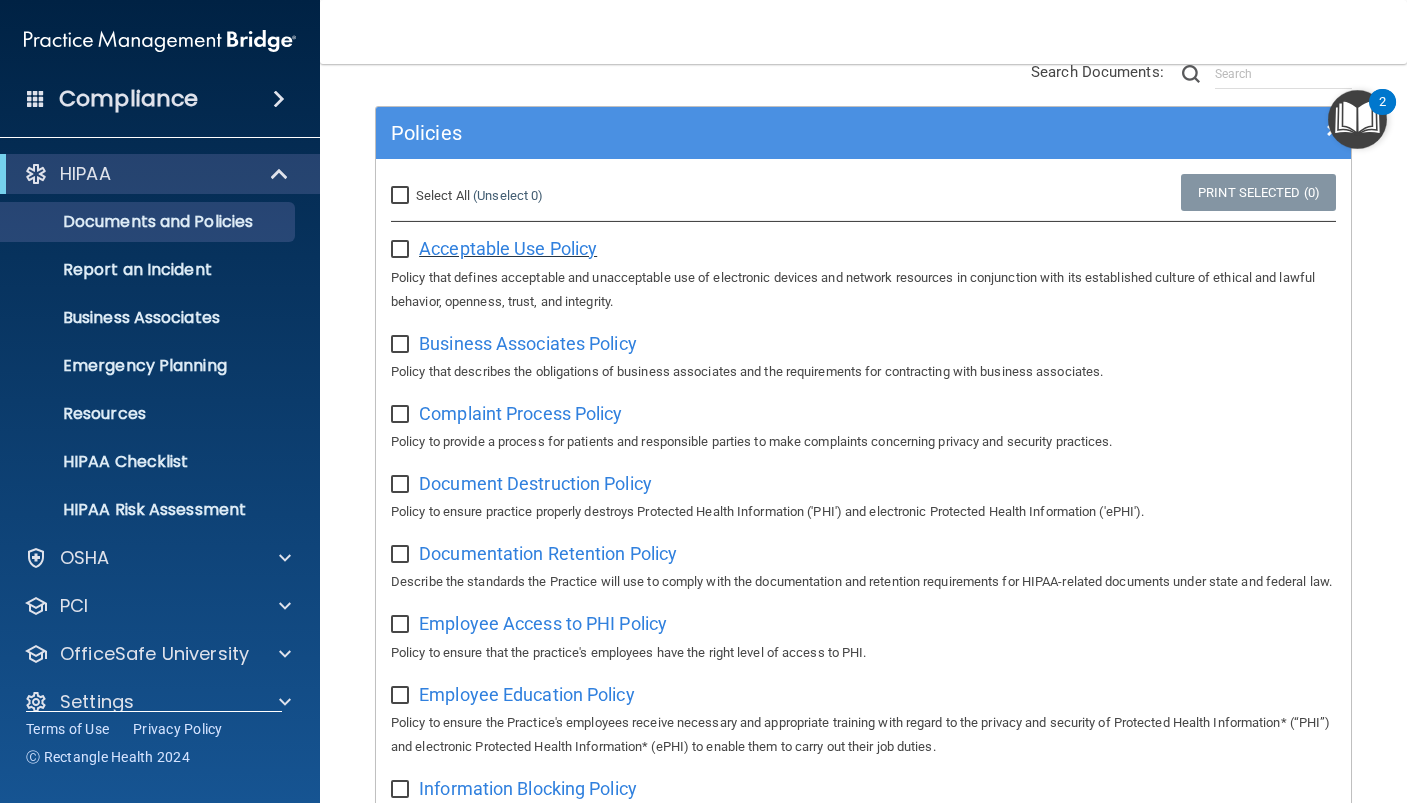 click on "Acceptable Use Policy" at bounding box center [508, 248] 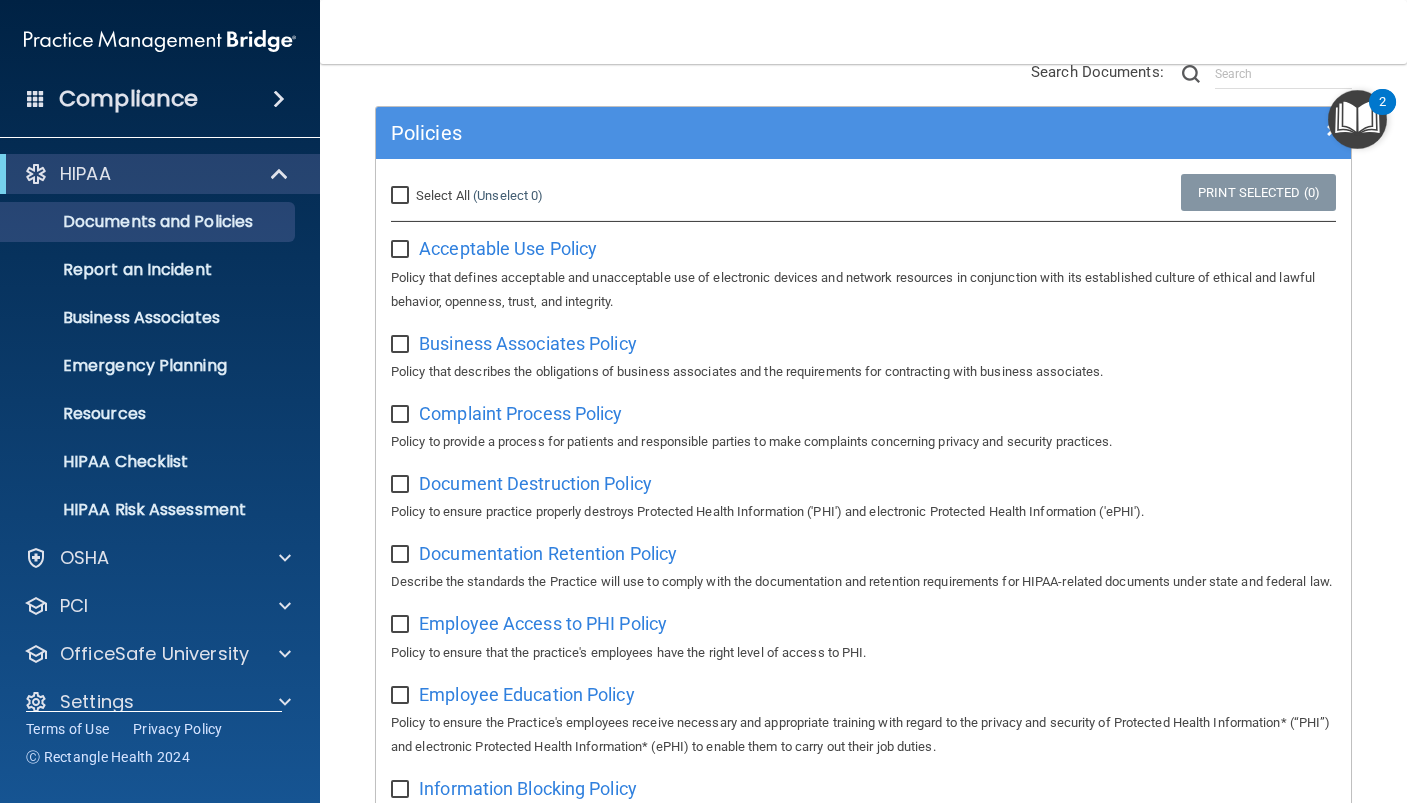 scroll, scrollTop: 27, scrollLeft: 0, axis: vertical 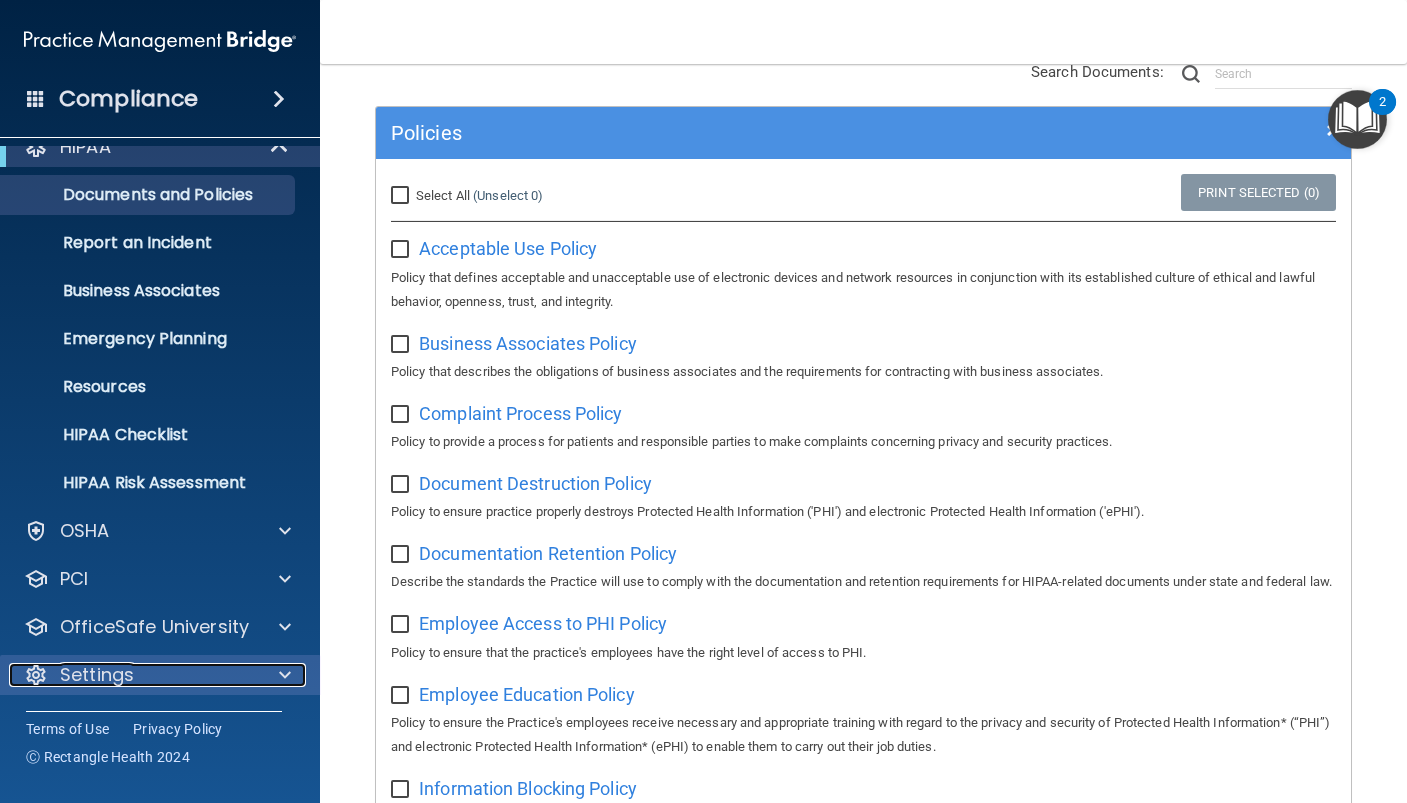 click on "Settings" at bounding box center (133, 675) 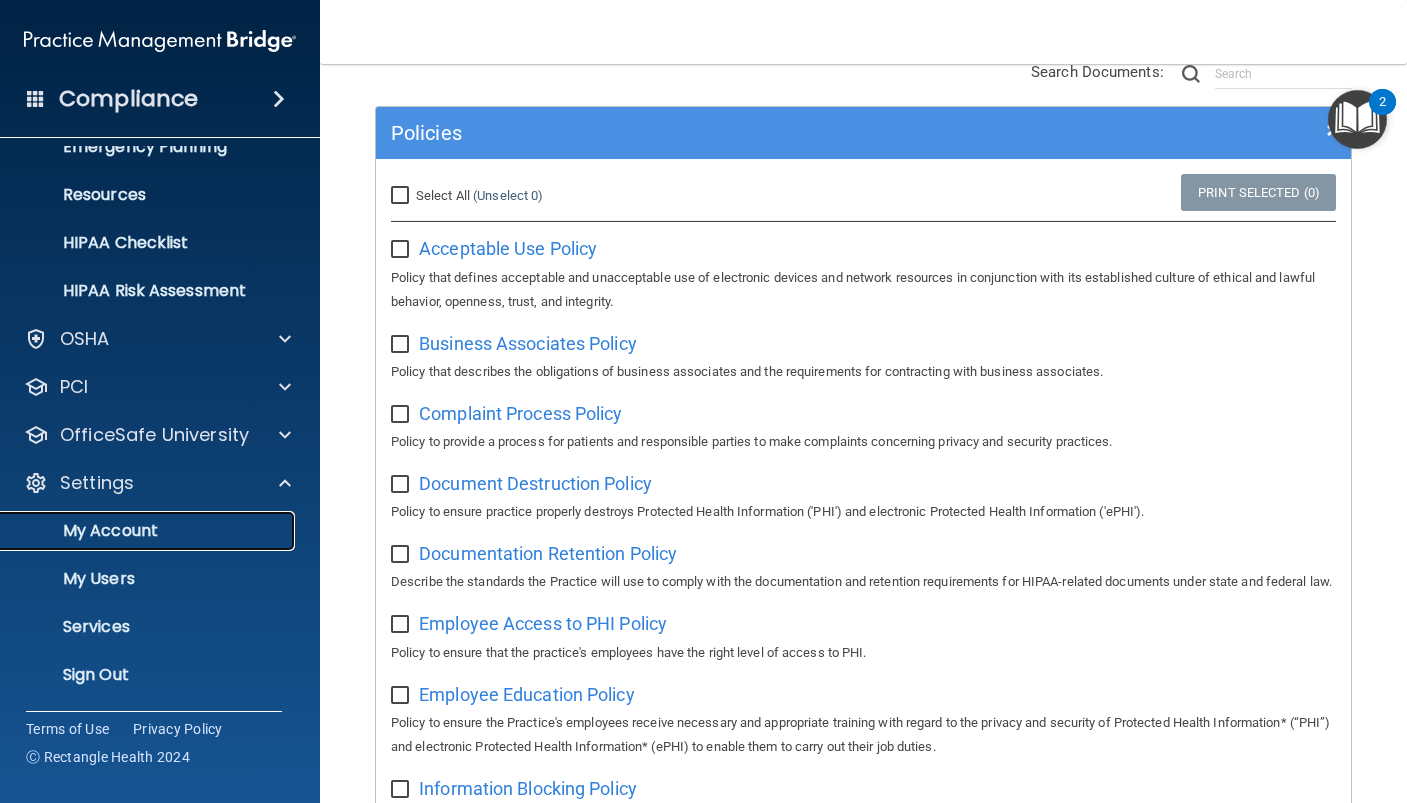 click on "My Account" at bounding box center [149, 531] 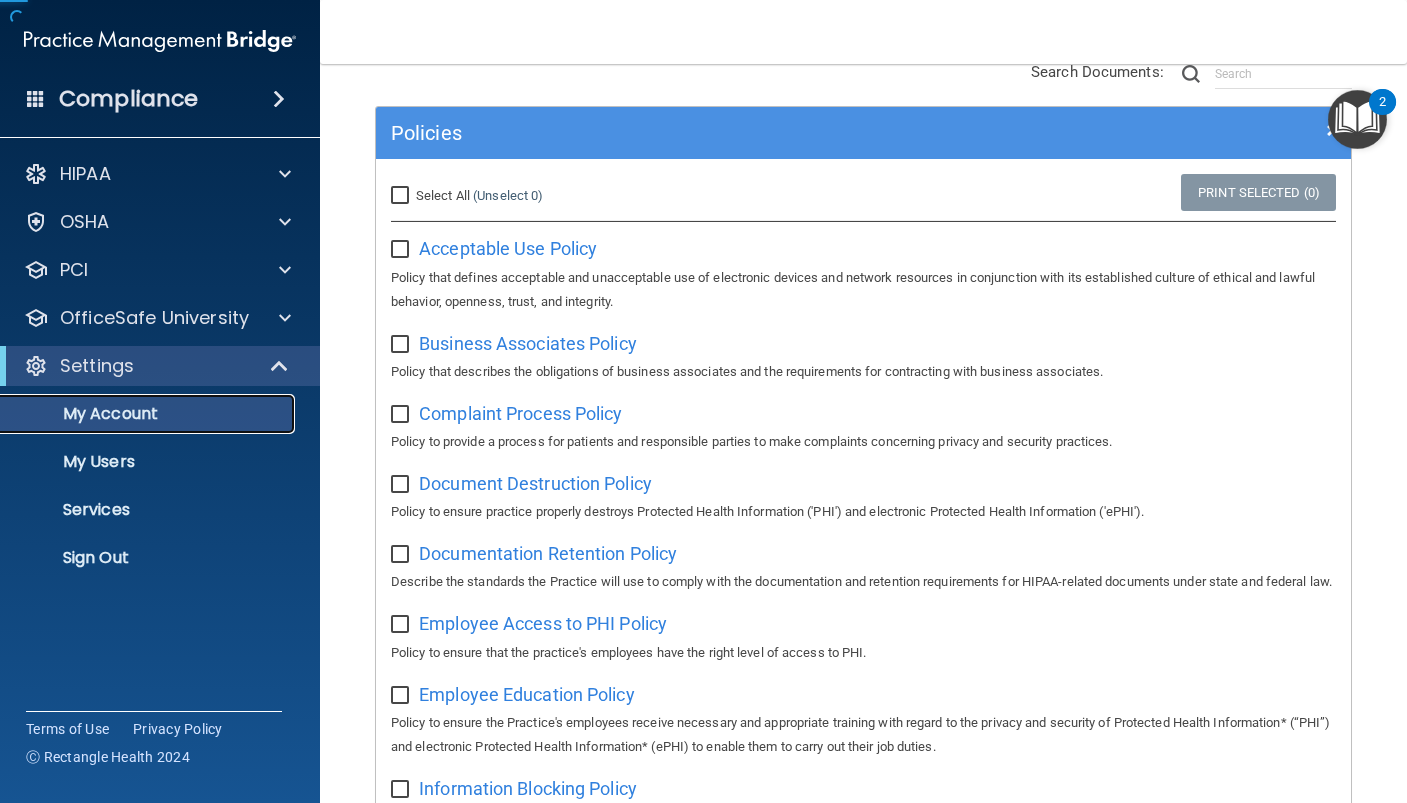 scroll, scrollTop: 0, scrollLeft: 0, axis: both 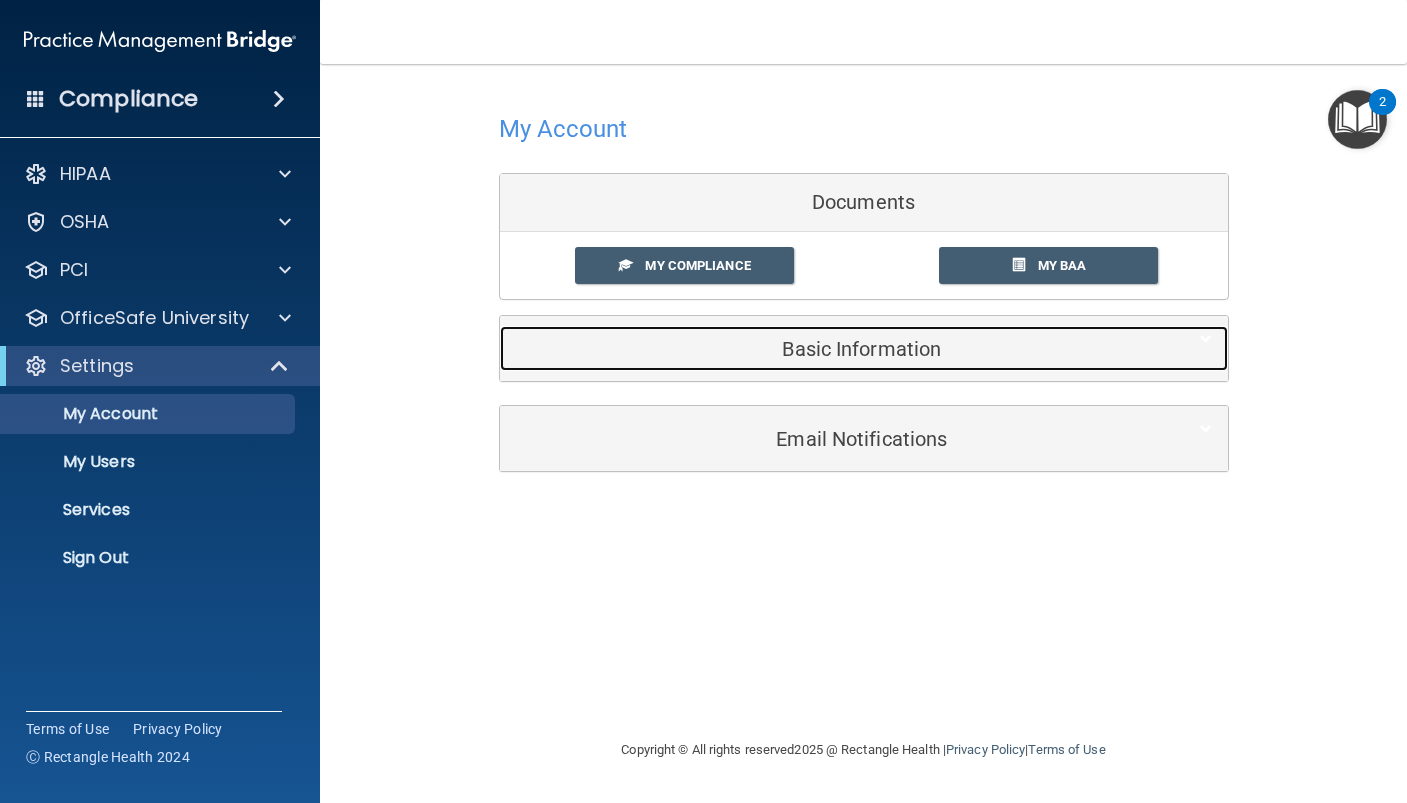 click on "Basic Information" at bounding box center [833, 349] 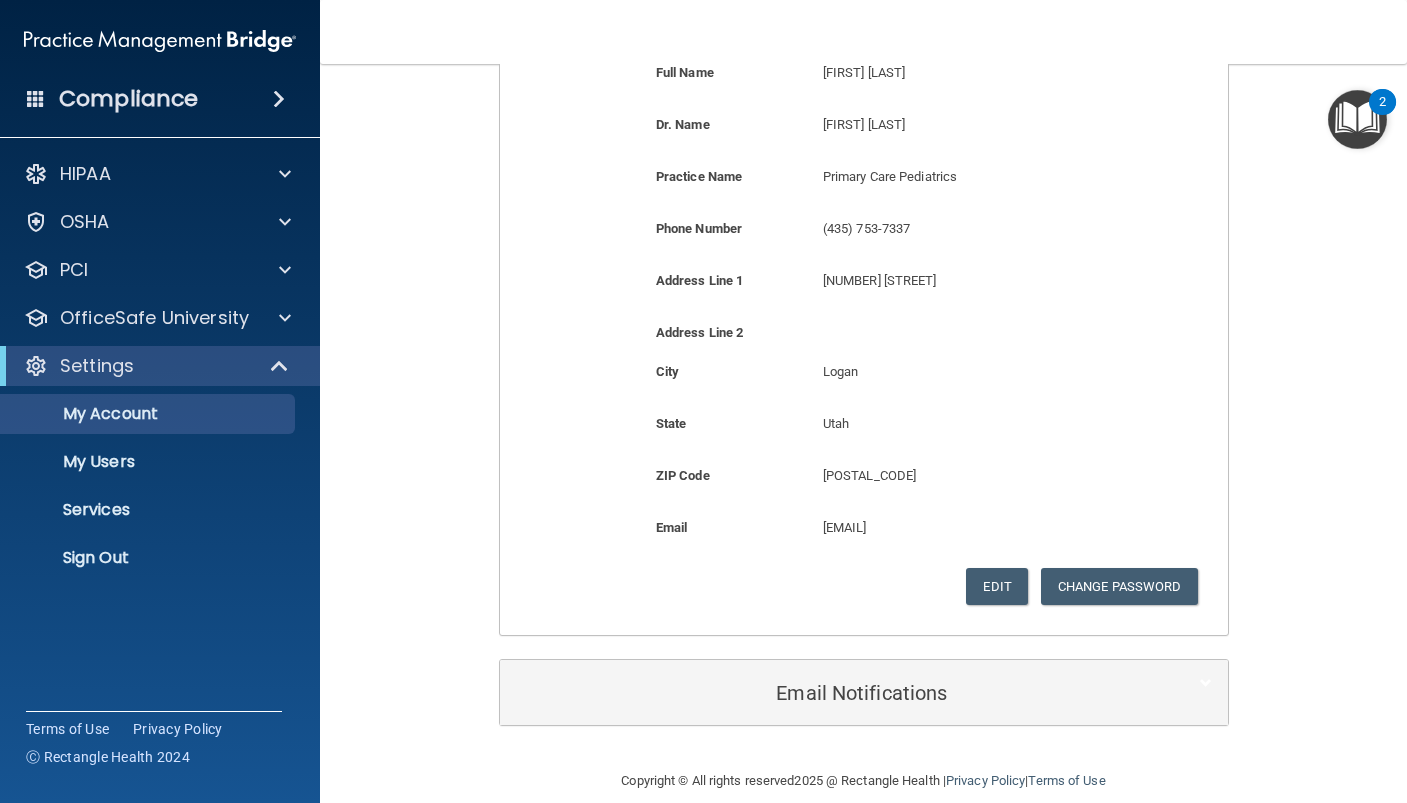 scroll, scrollTop: 376, scrollLeft: 0, axis: vertical 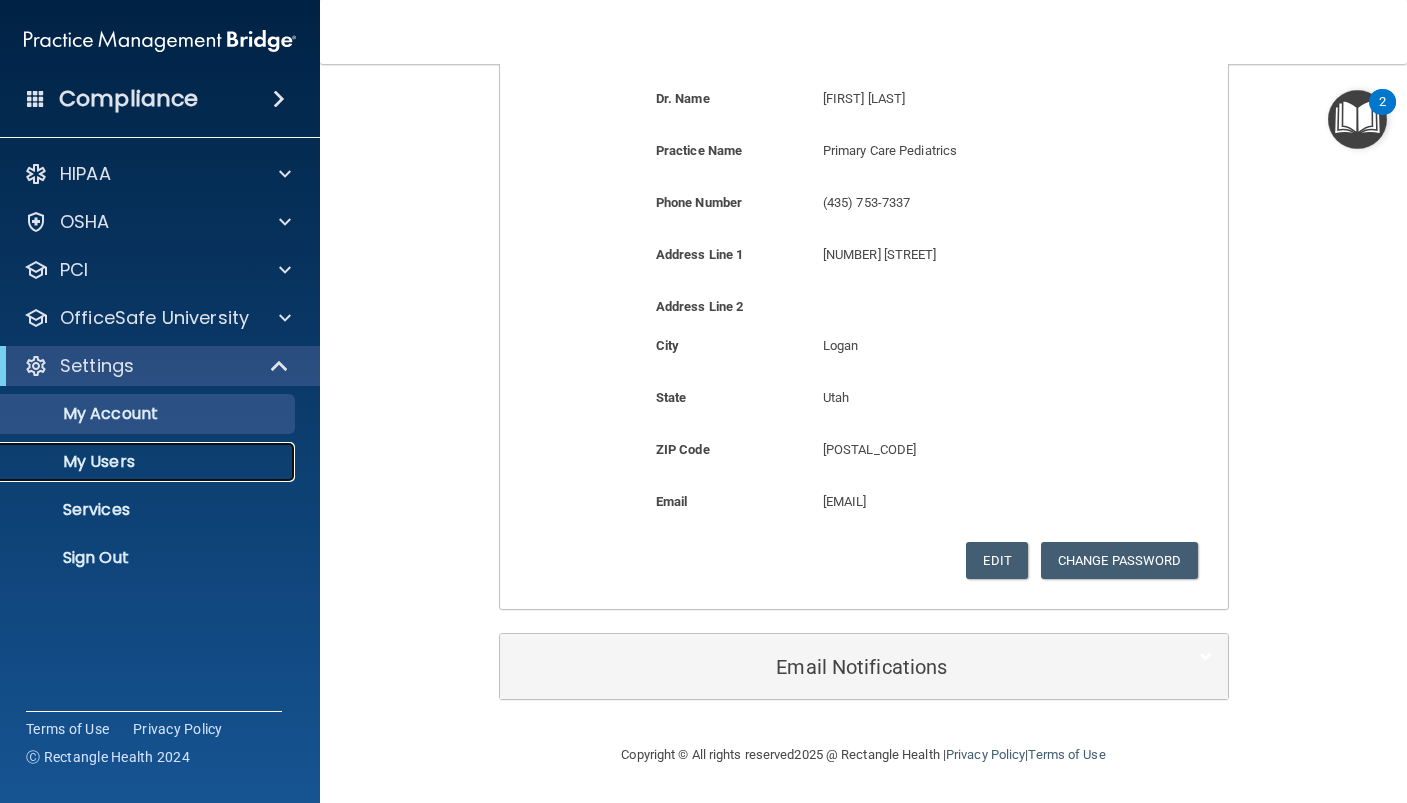 click on "My Users" at bounding box center (149, 462) 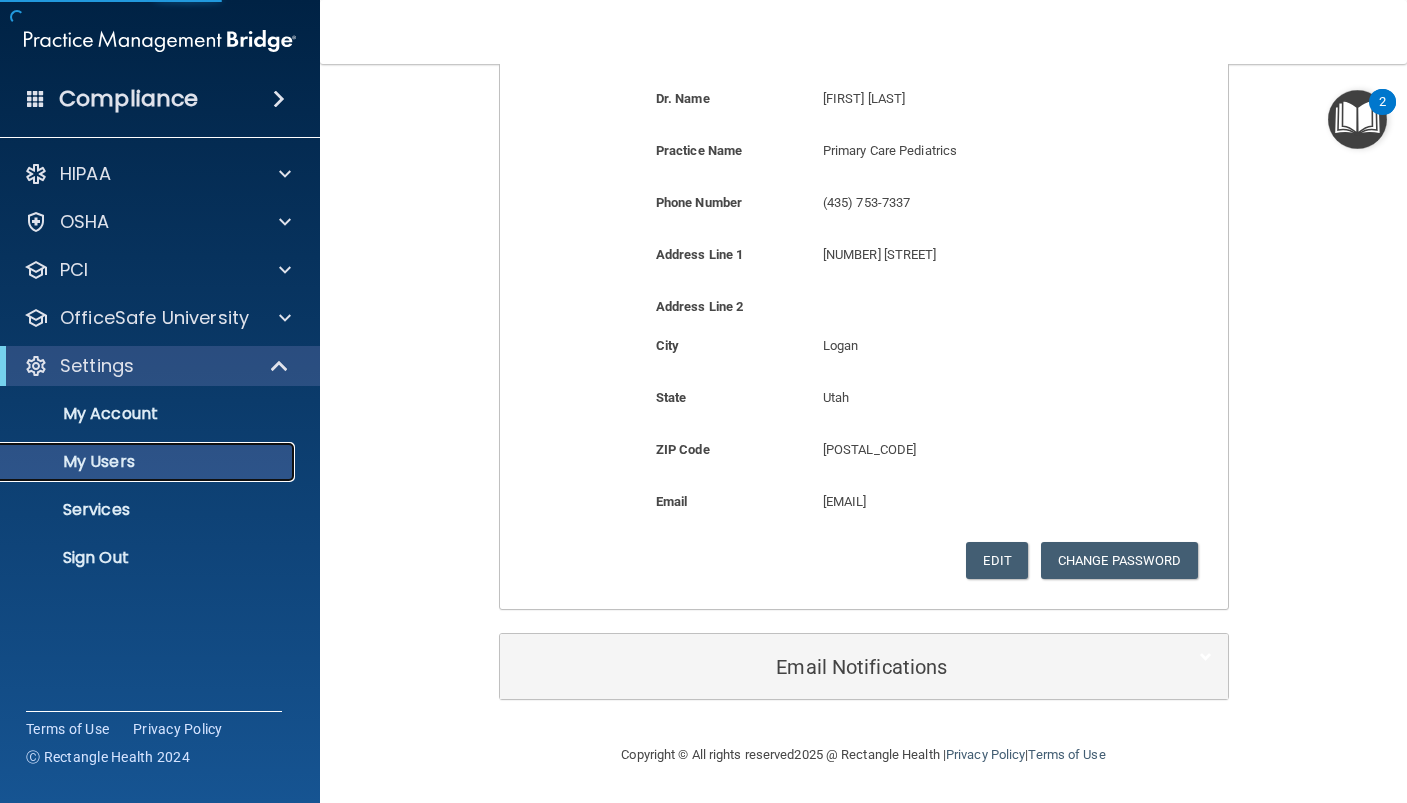 scroll, scrollTop: 0, scrollLeft: 0, axis: both 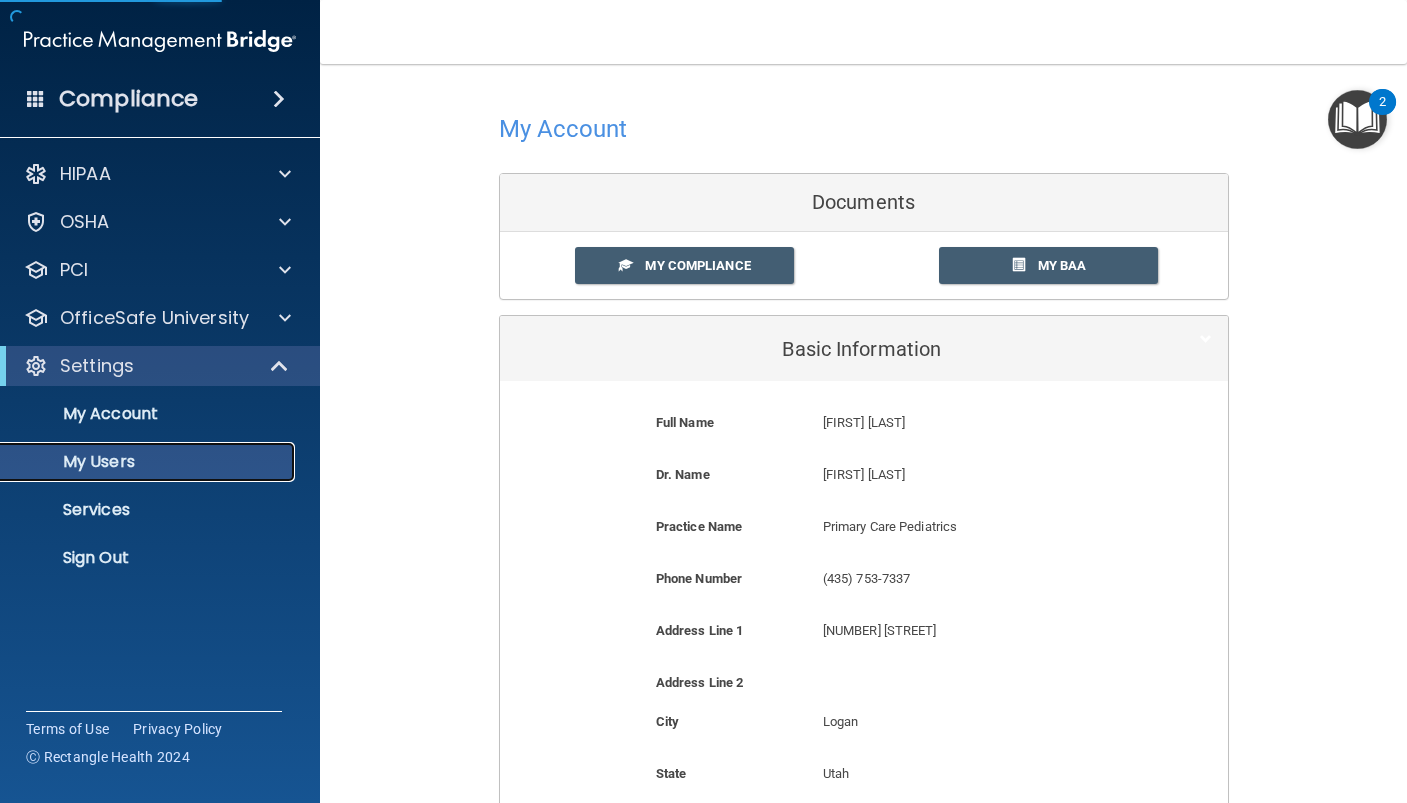 select on "20" 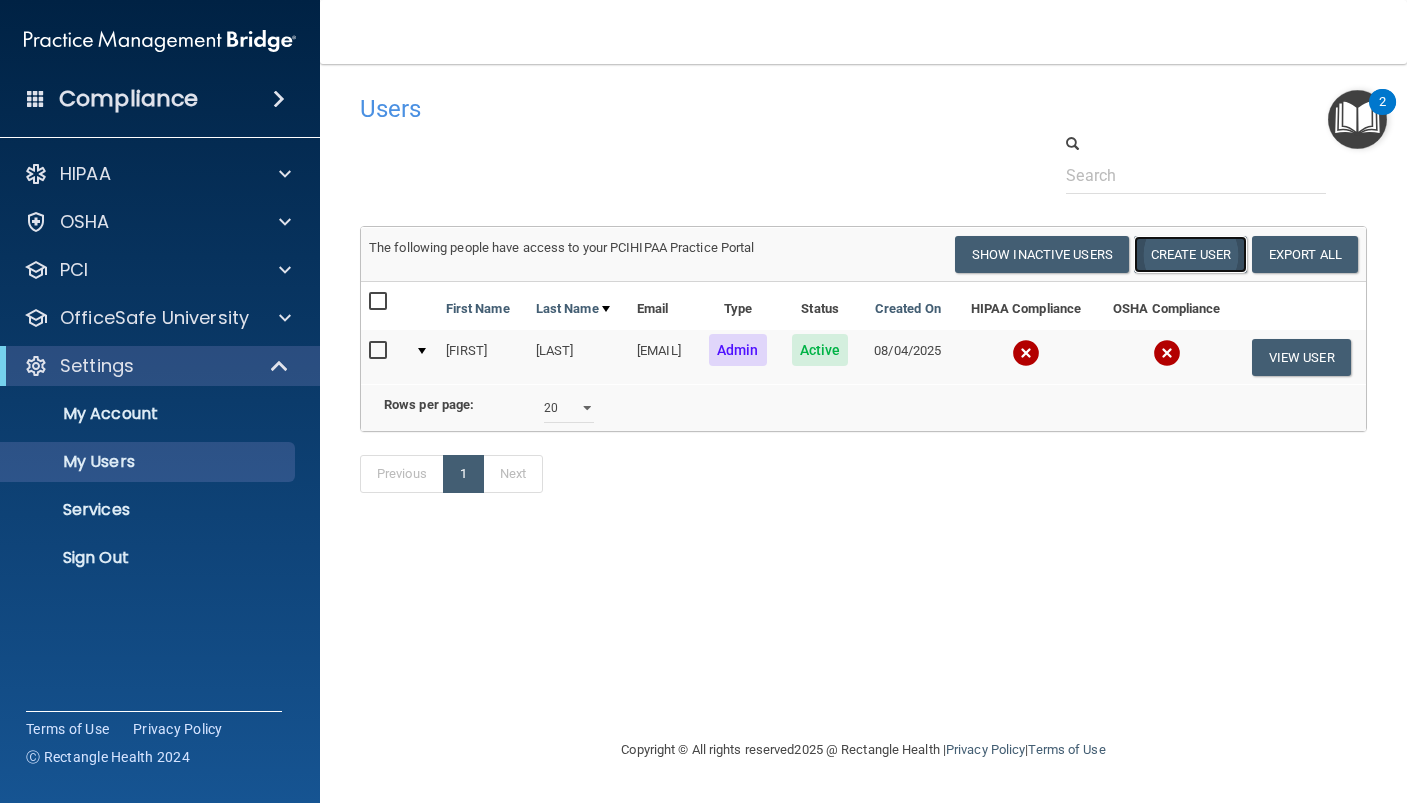 click on "Create User" at bounding box center (1190, 254) 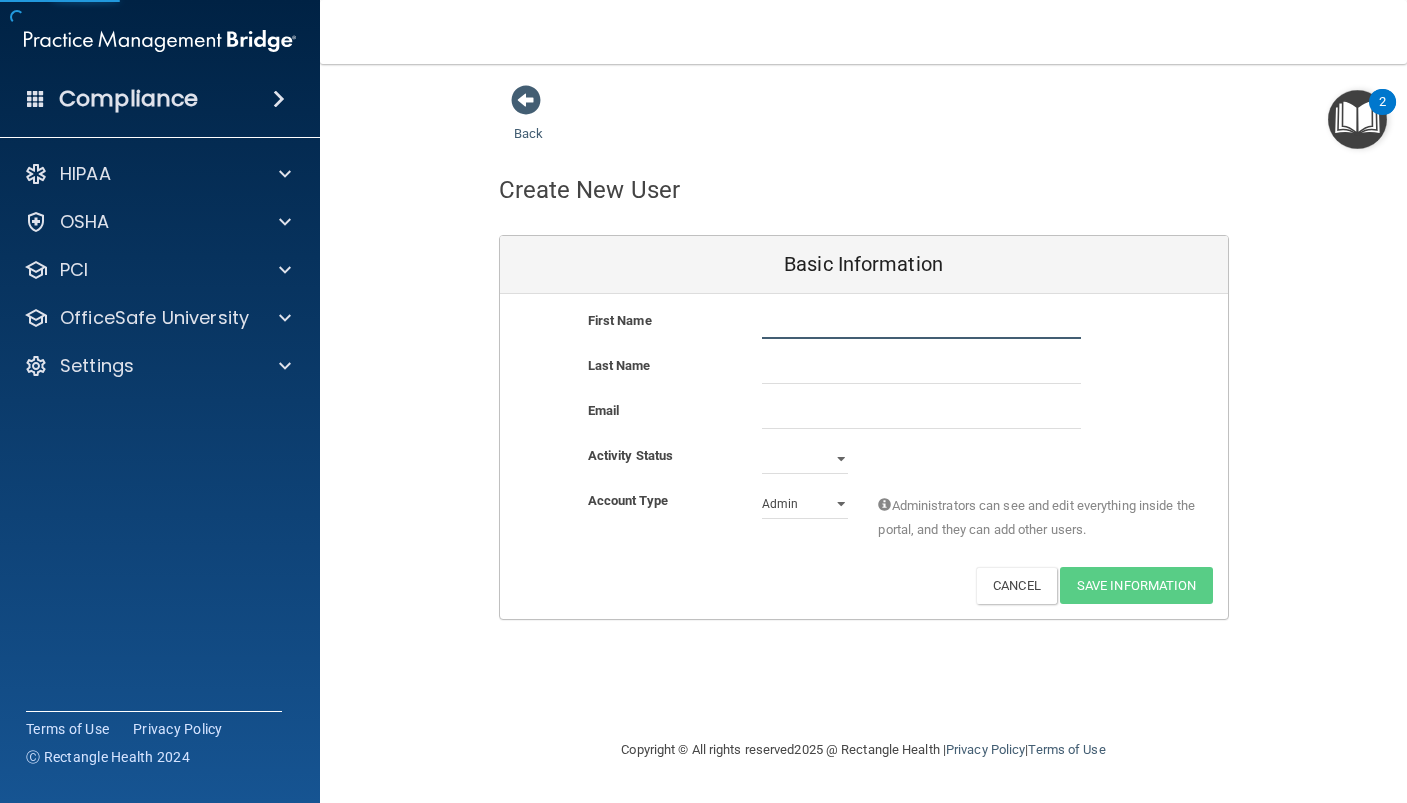 click at bounding box center (921, 324) 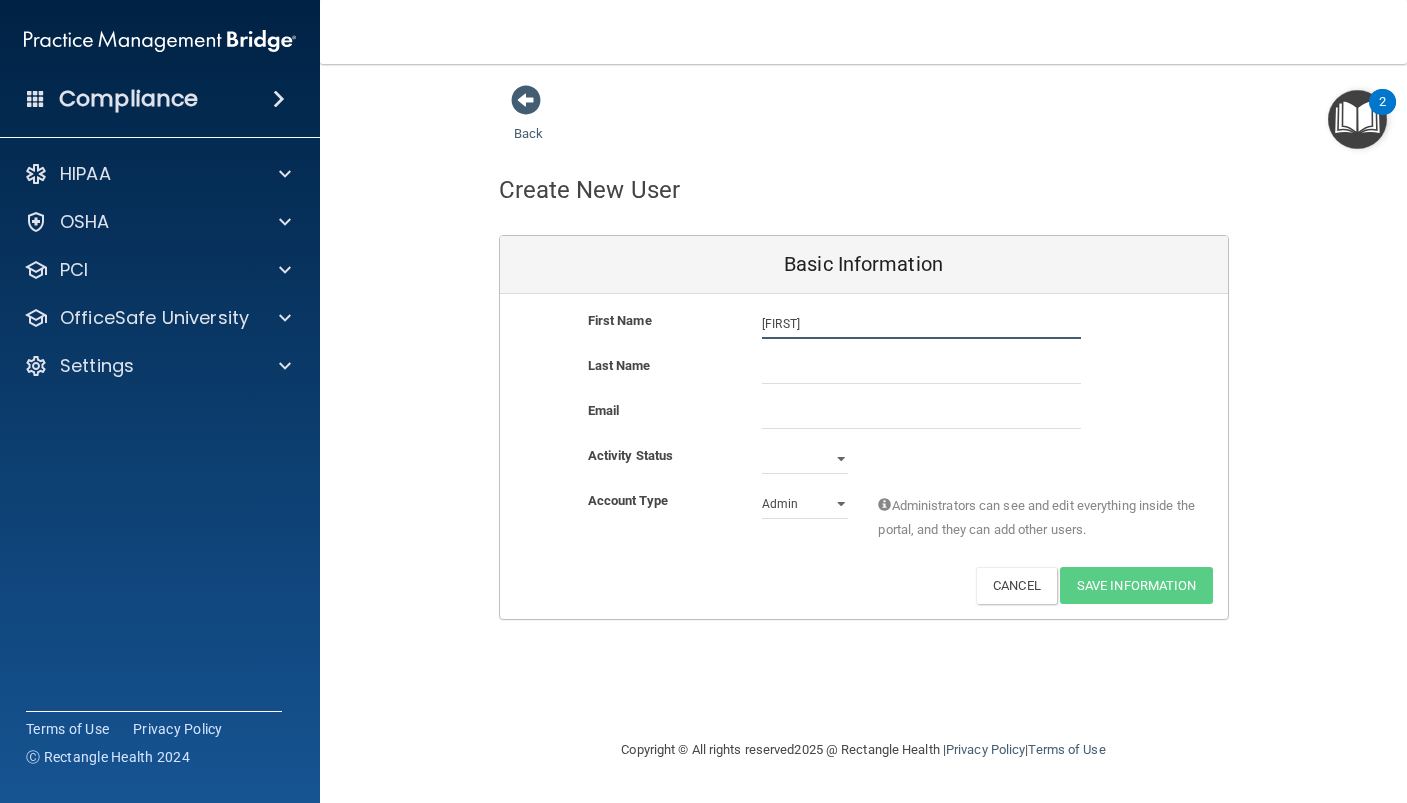 type on "Heather" 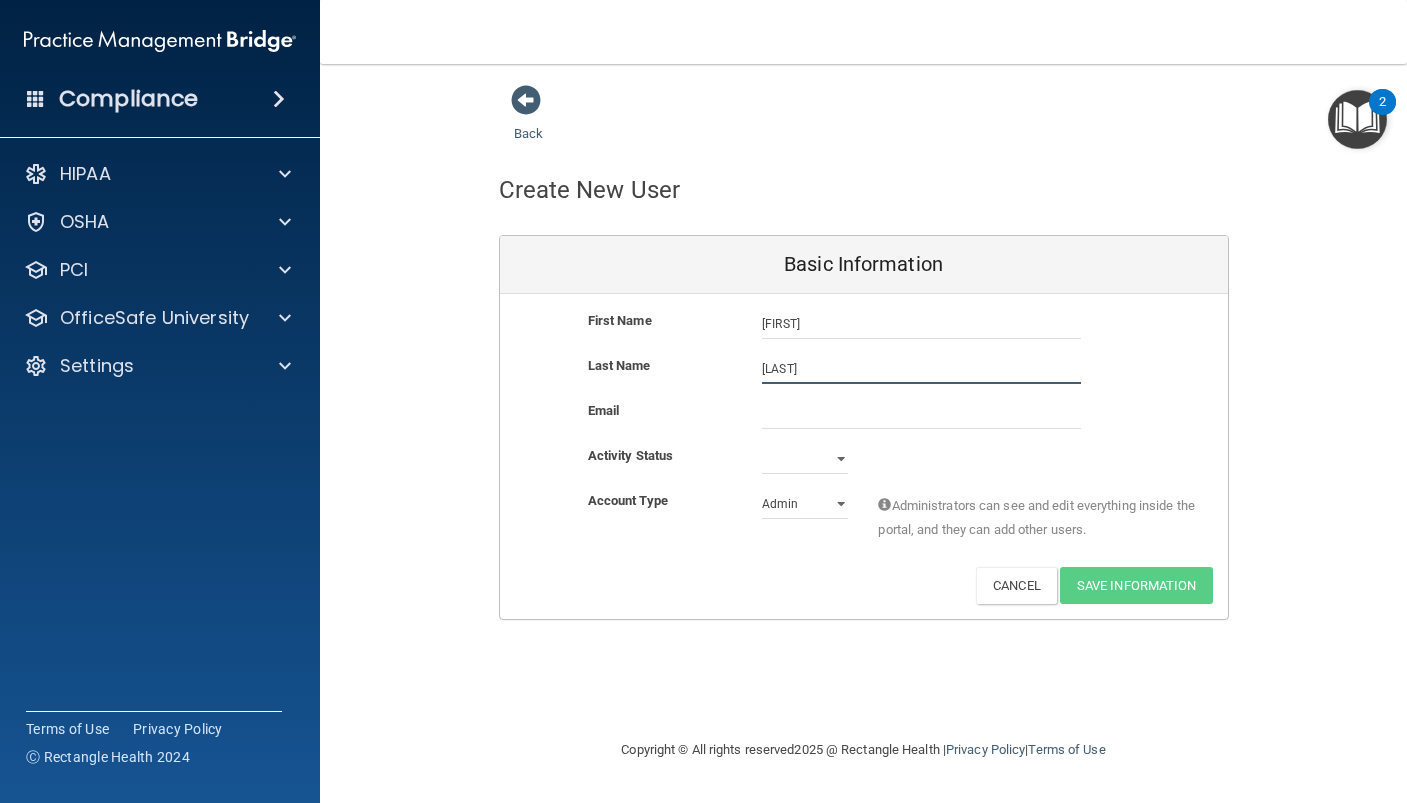 type on "Murphy" 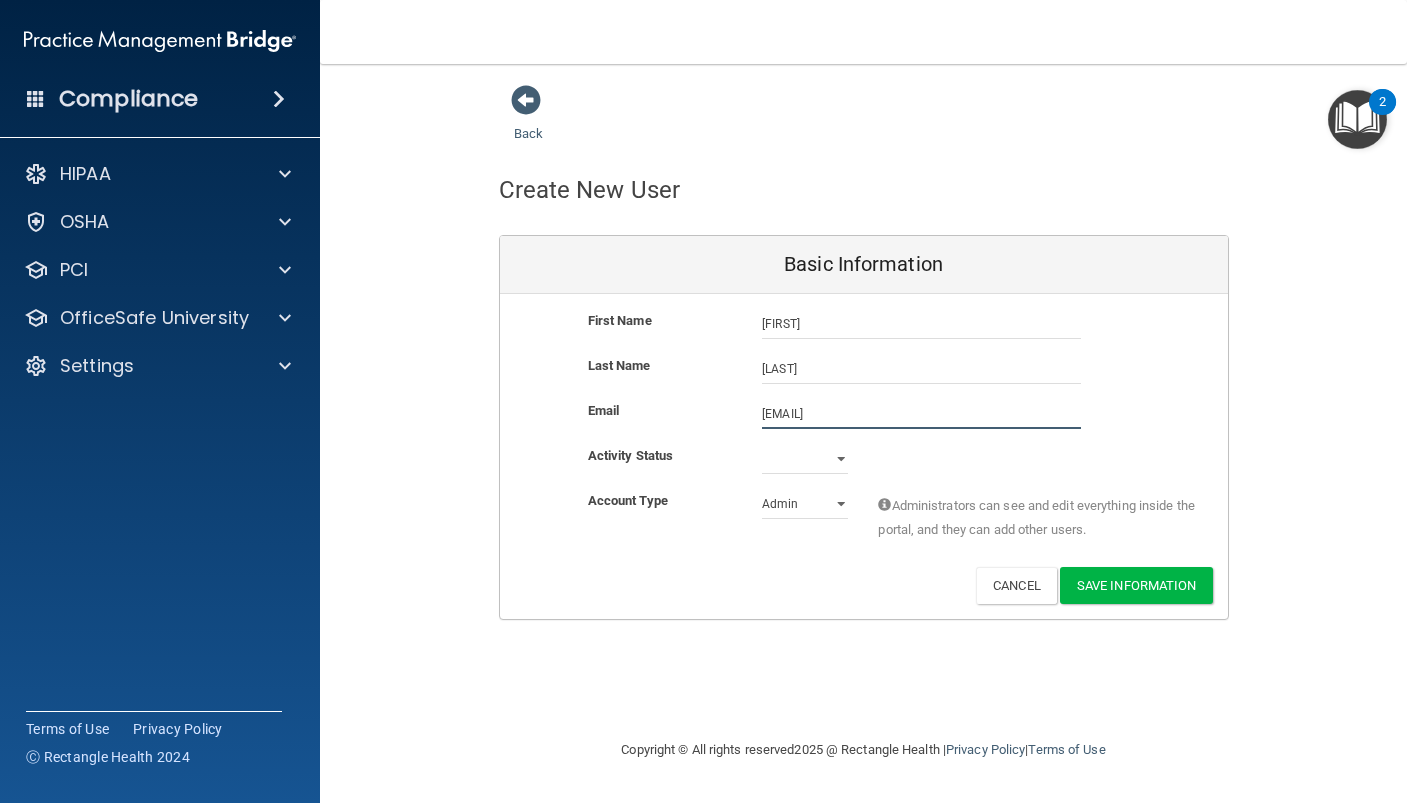 type on "heather@primarycarekids.com" 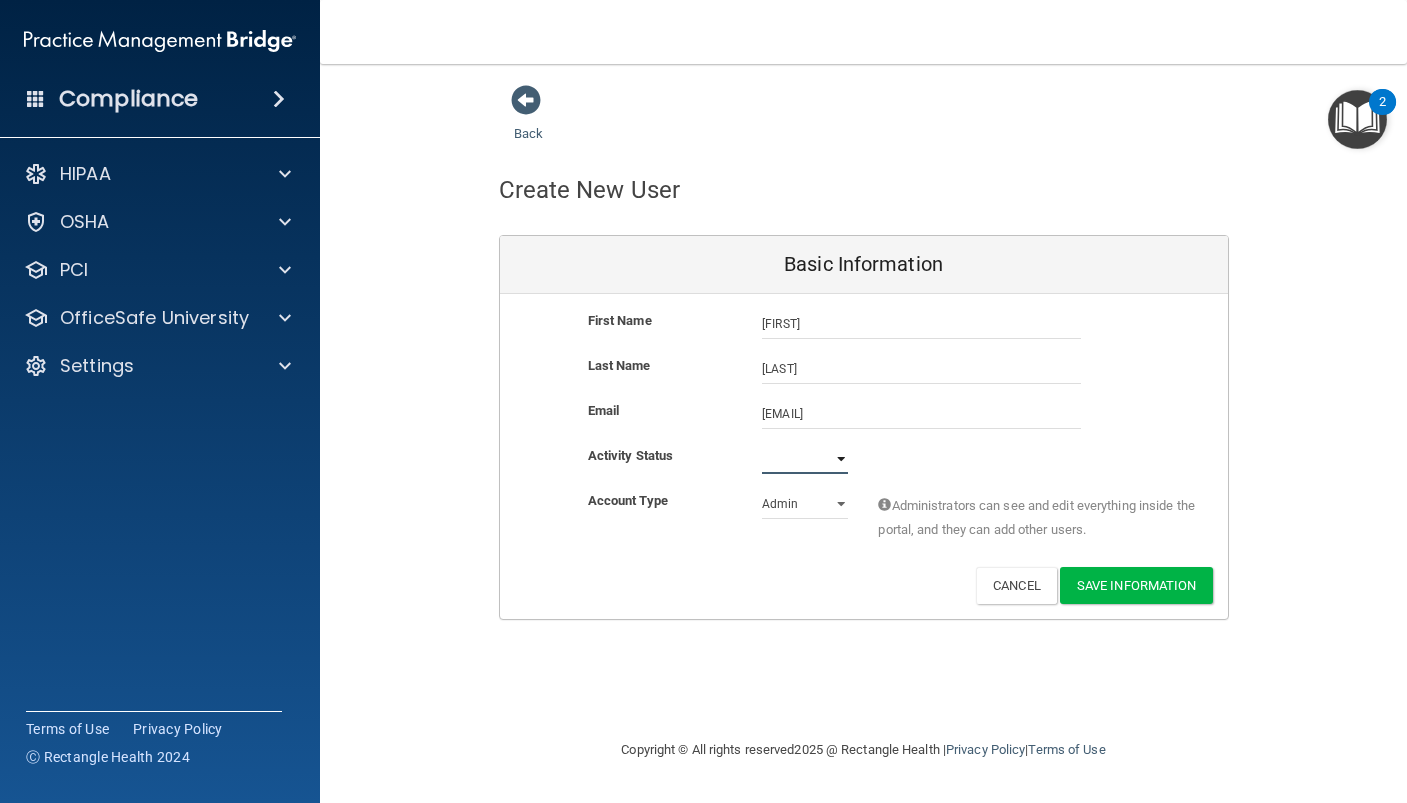 click on "Active  Inactive" at bounding box center [805, 459] 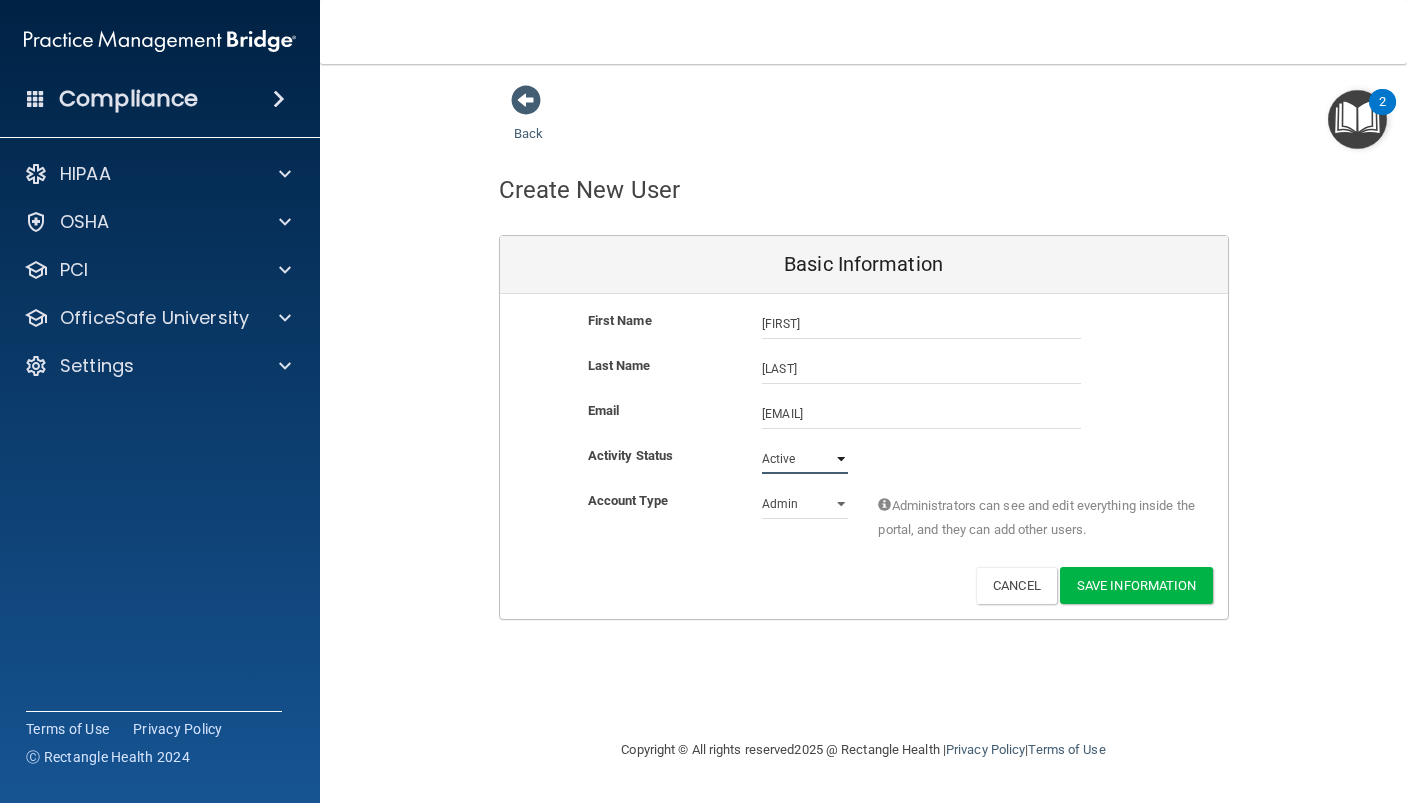 click on "Active  Inactive" at bounding box center [805, 459] 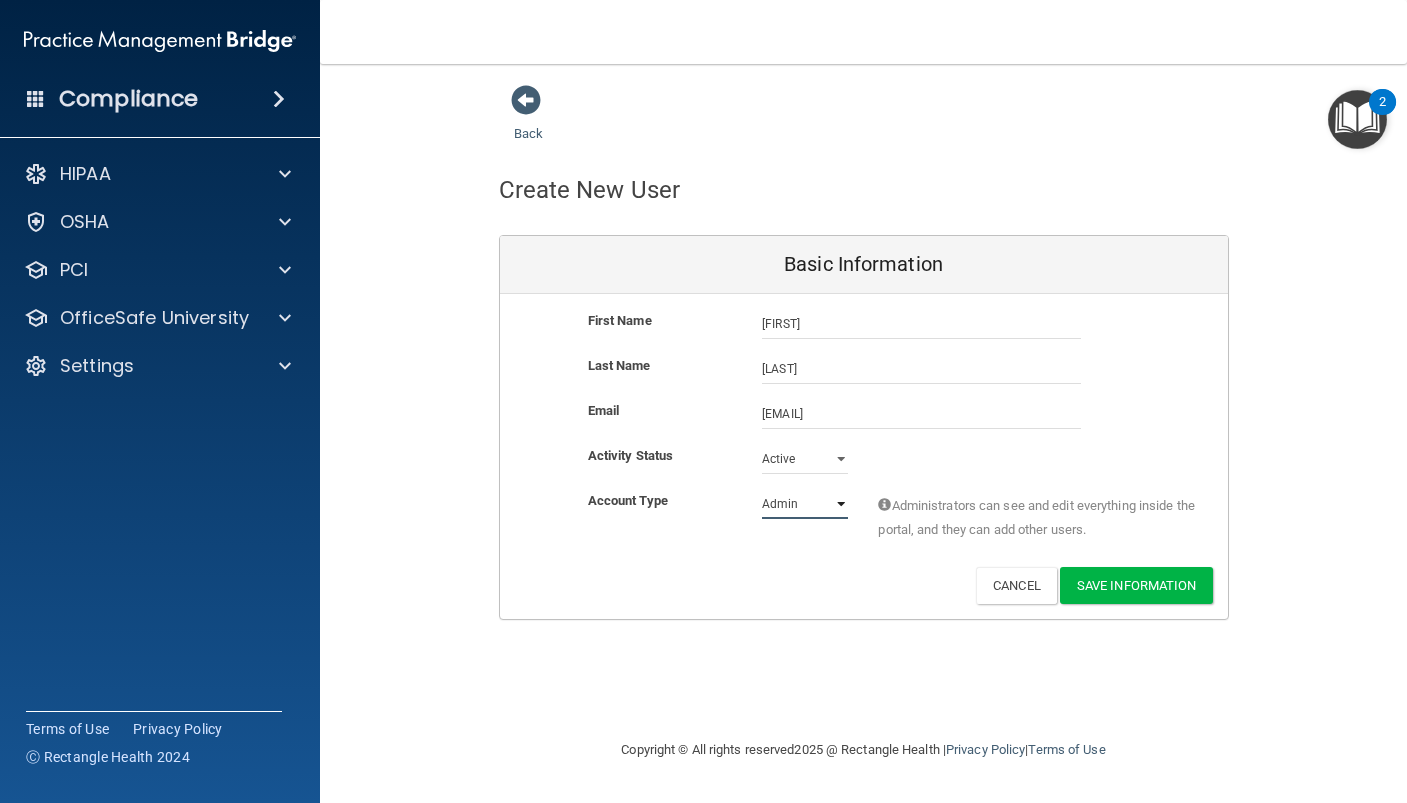 click on "Admin  Member" at bounding box center [805, 504] 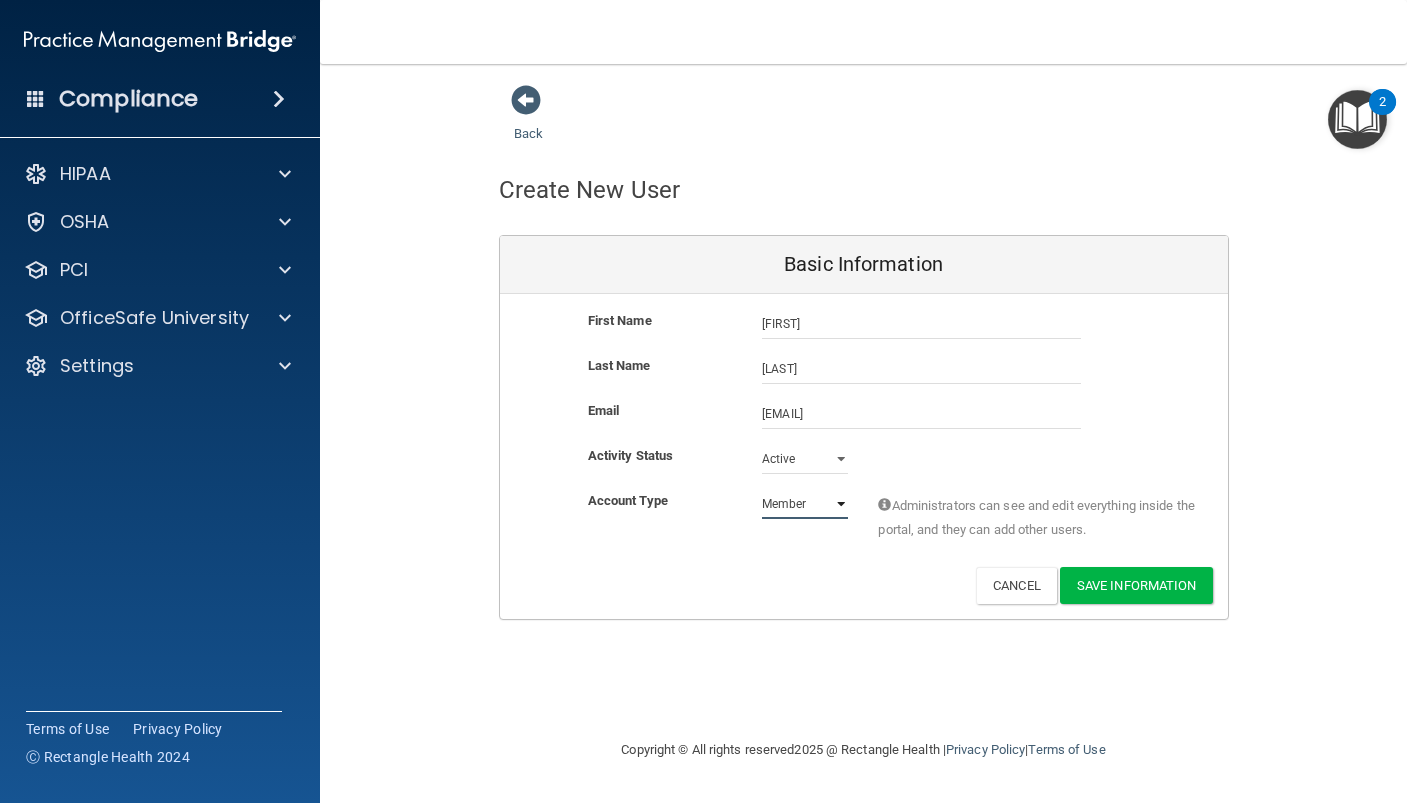 click on "Admin  Member" at bounding box center [805, 504] 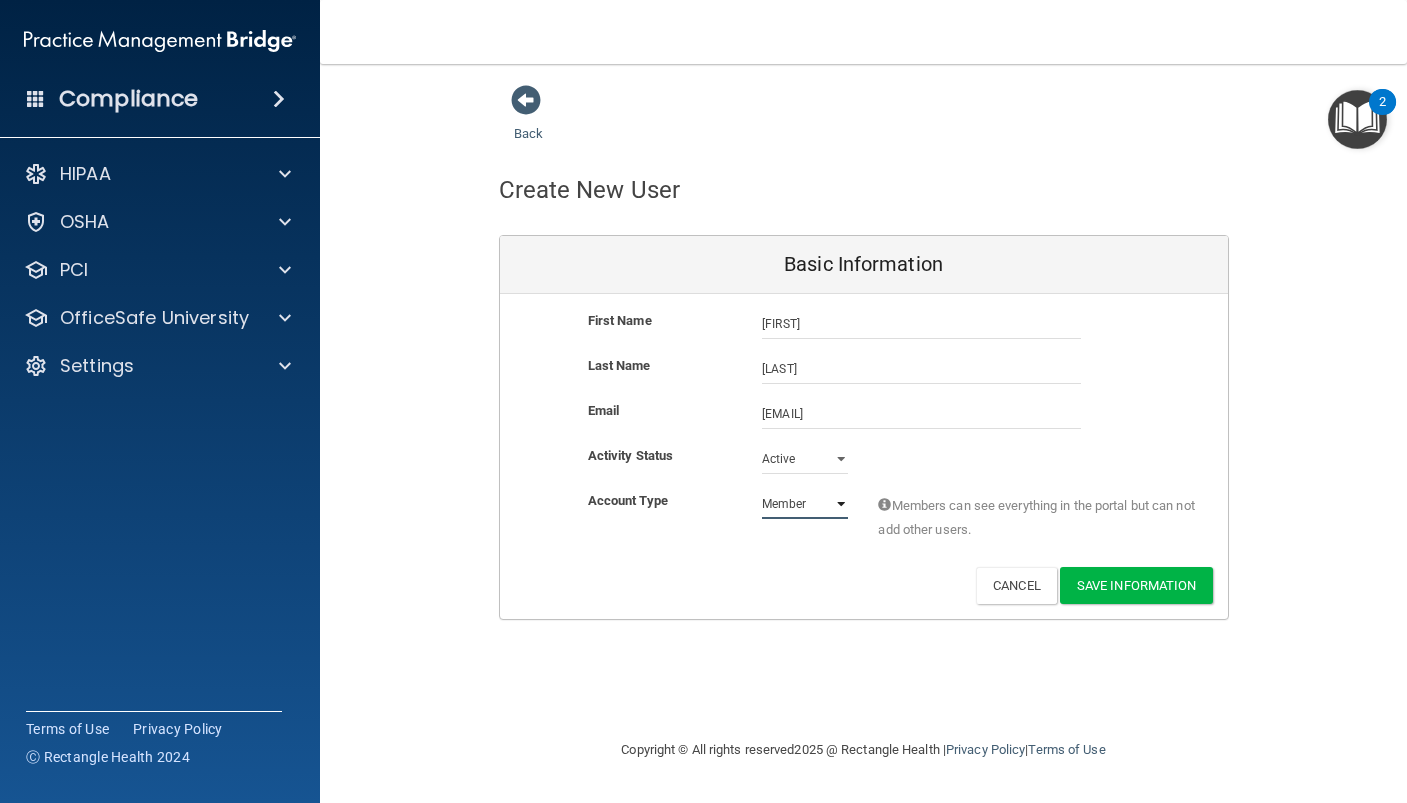 click on "Admin  Member" at bounding box center (805, 504) 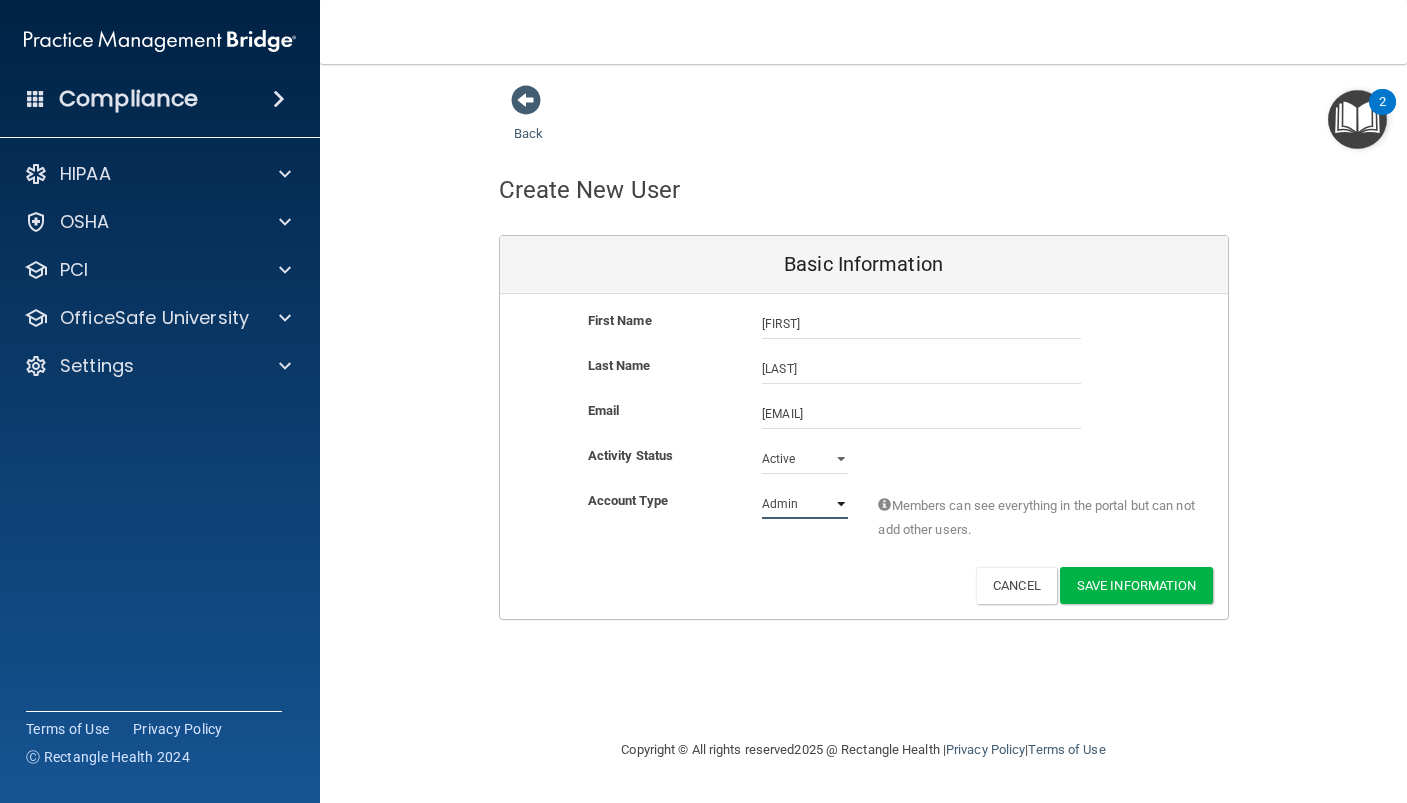 click on "Admin  Member" at bounding box center (805, 504) 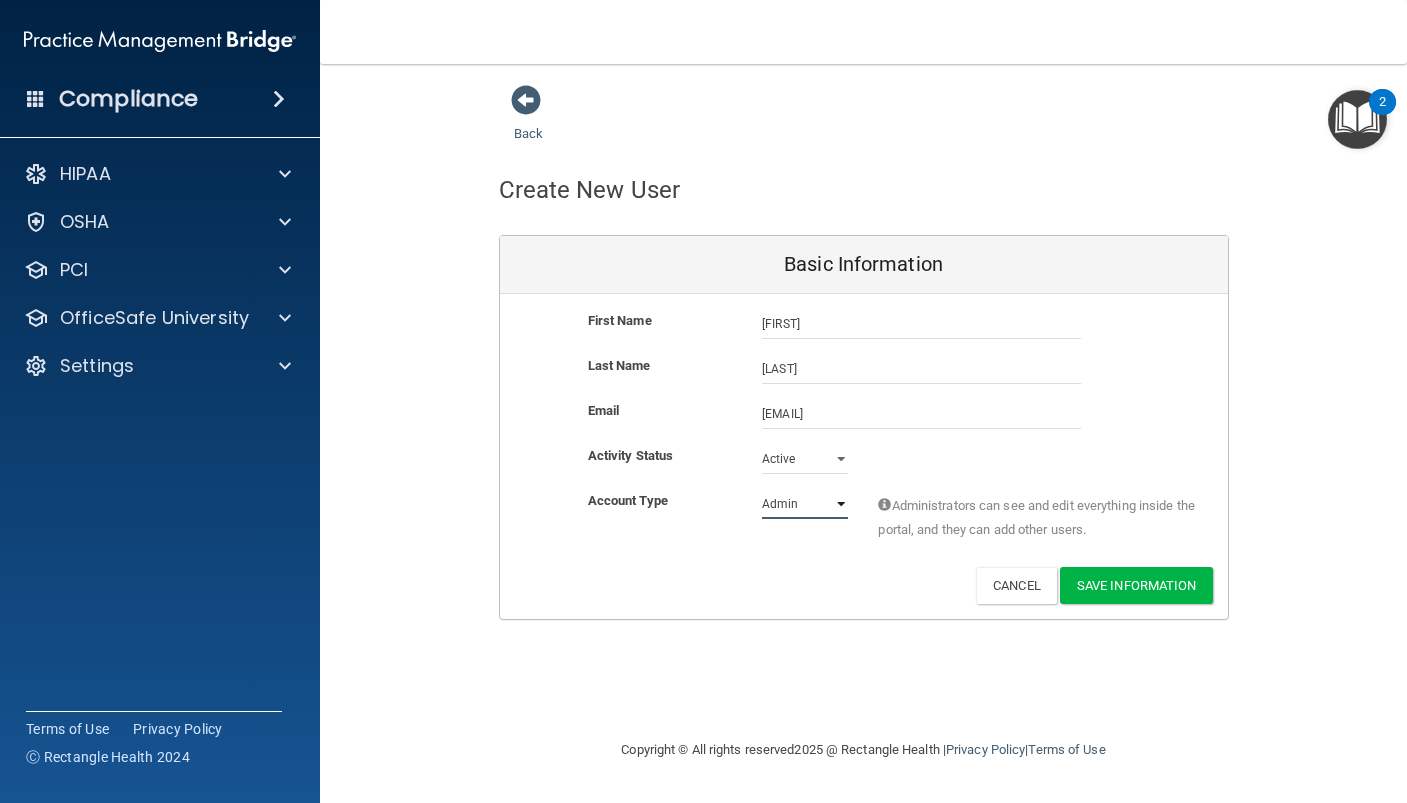 click on "Admin  Member" at bounding box center [805, 504] 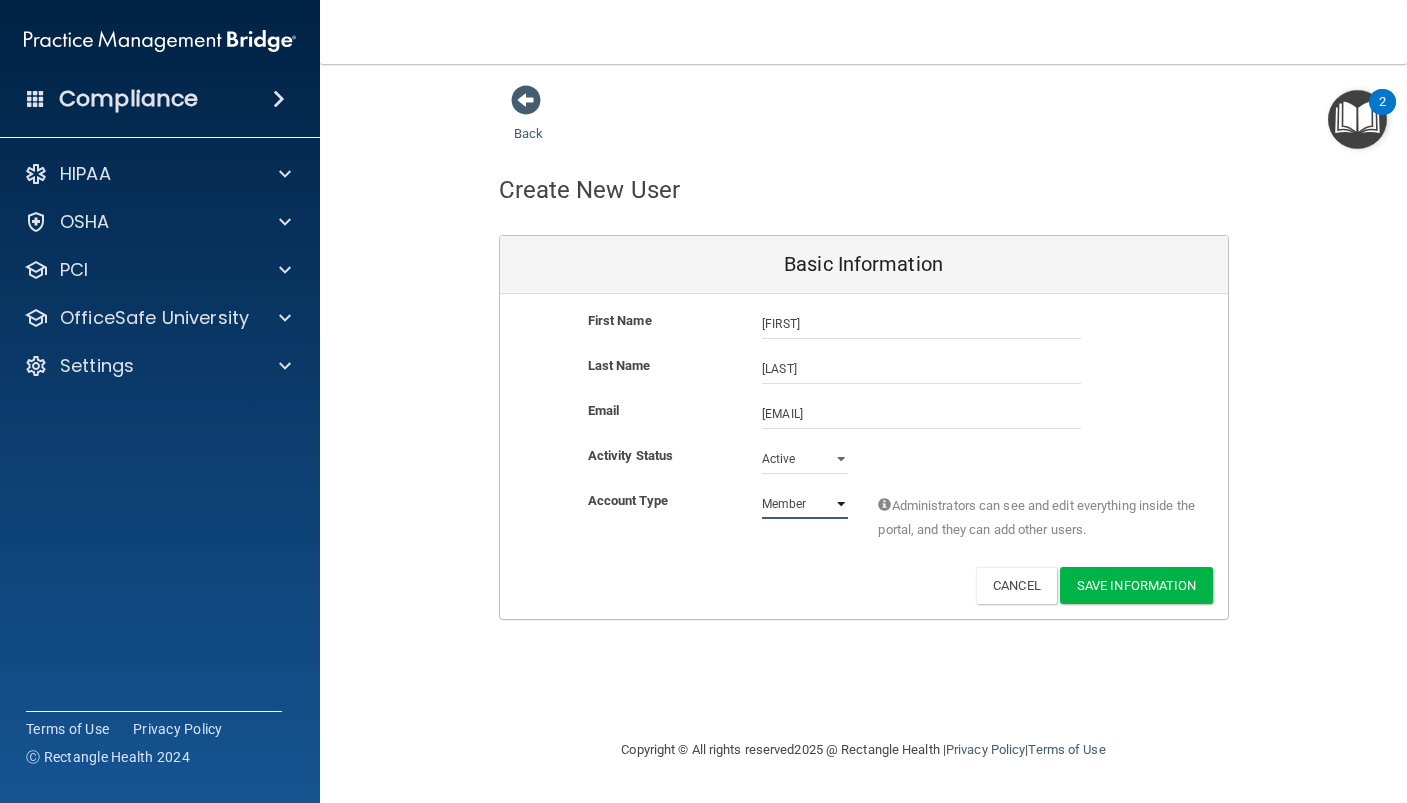 click on "Admin  Member" at bounding box center [805, 504] 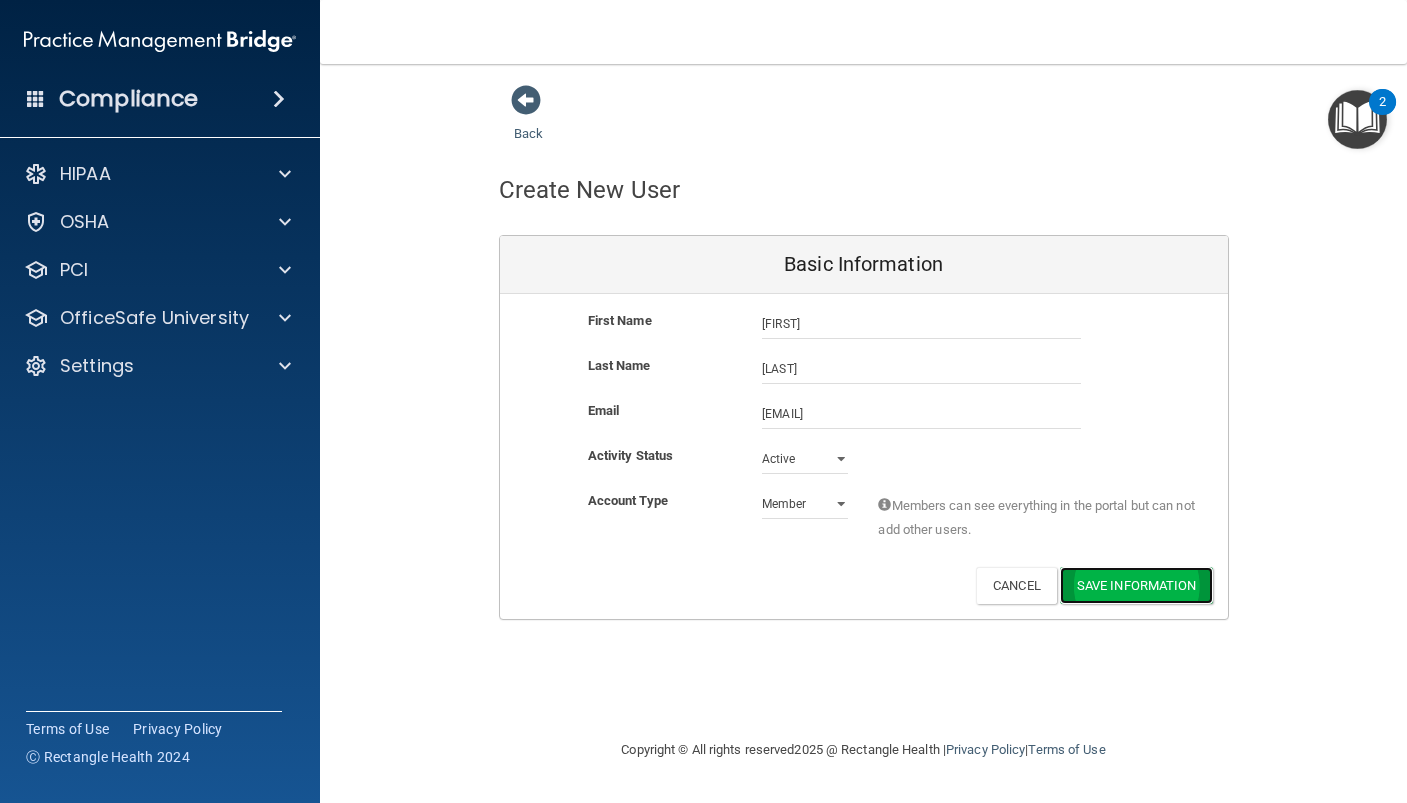 click on "Save Information" at bounding box center (1136, 585) 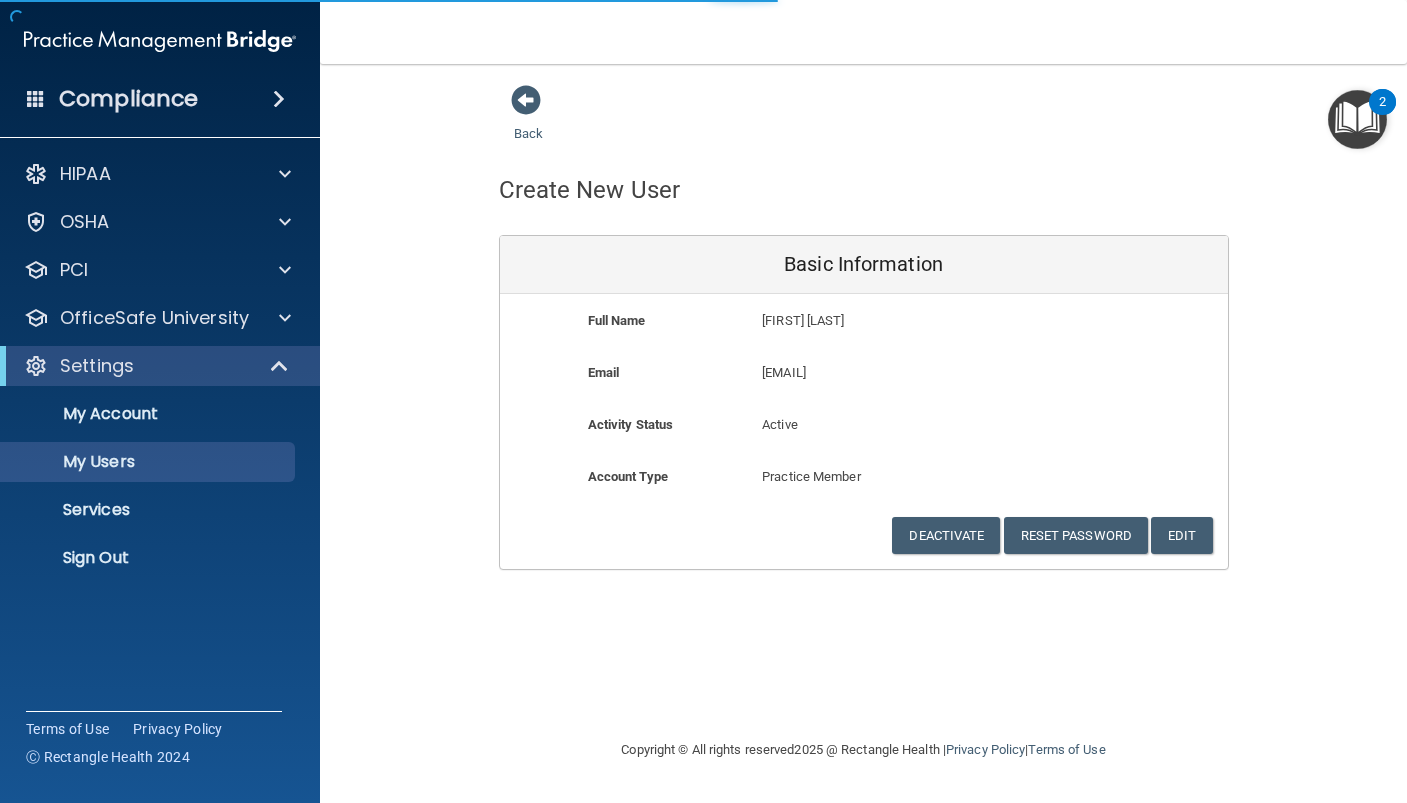 select on "20" 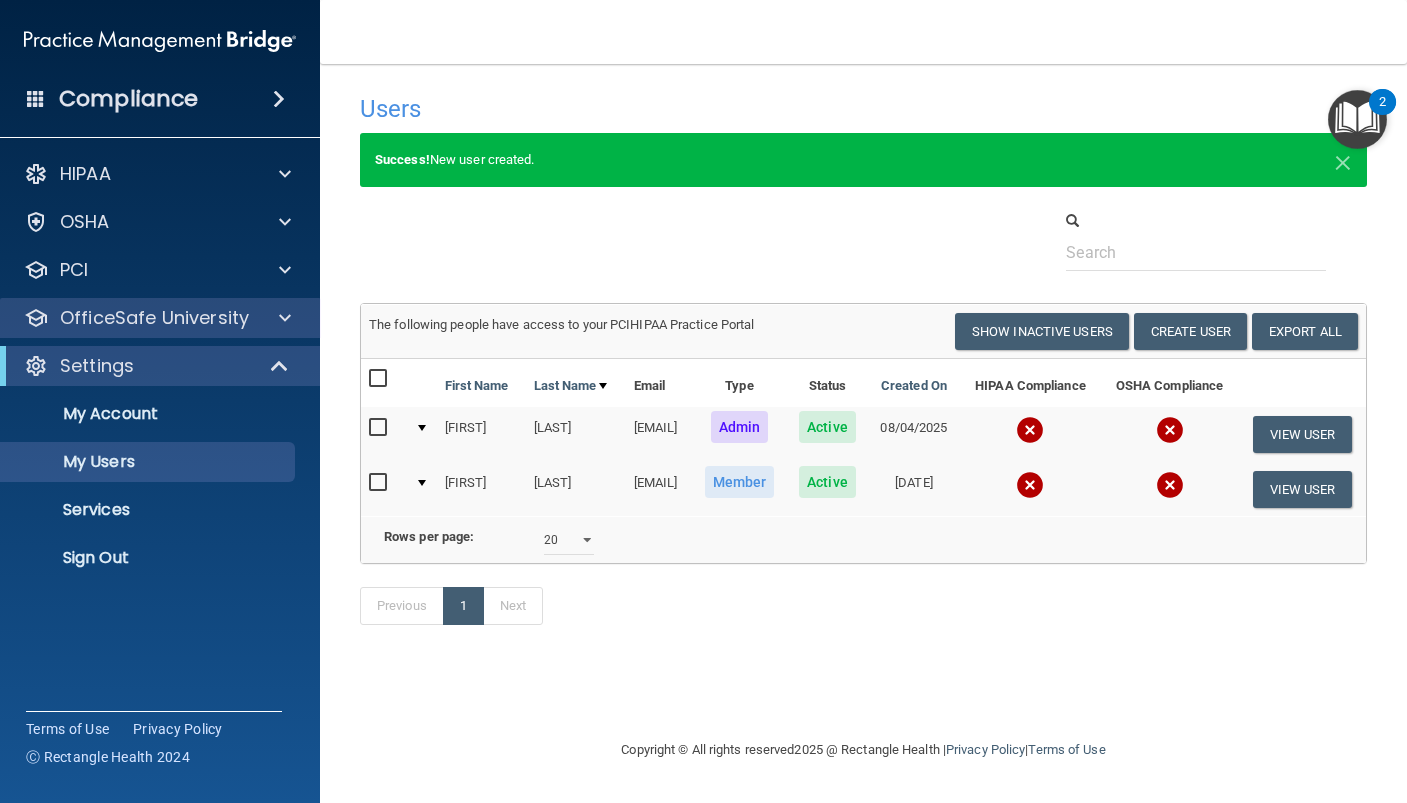 click on "OfficeSafe University" at bounding box center [160, 318] 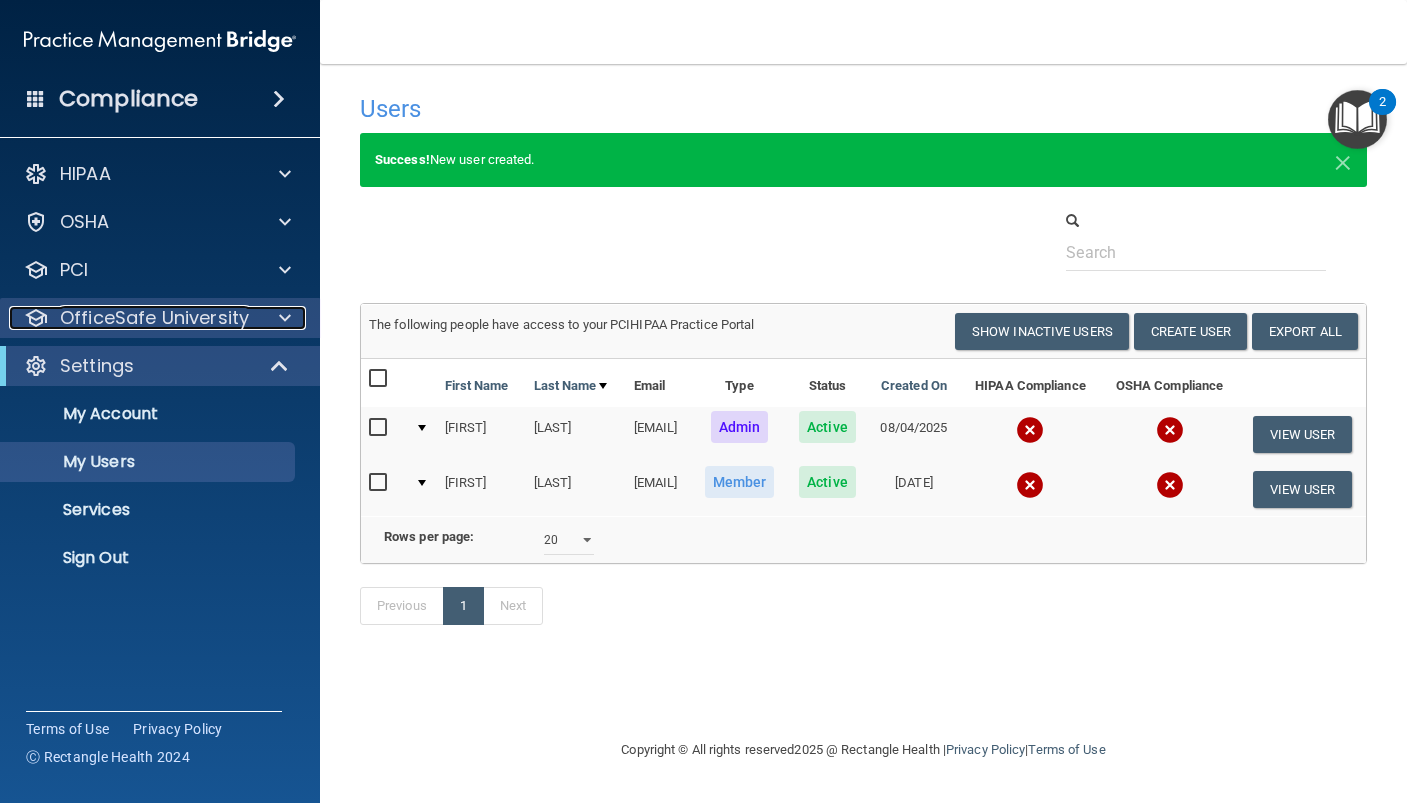 click at bounding box center (285, 318) 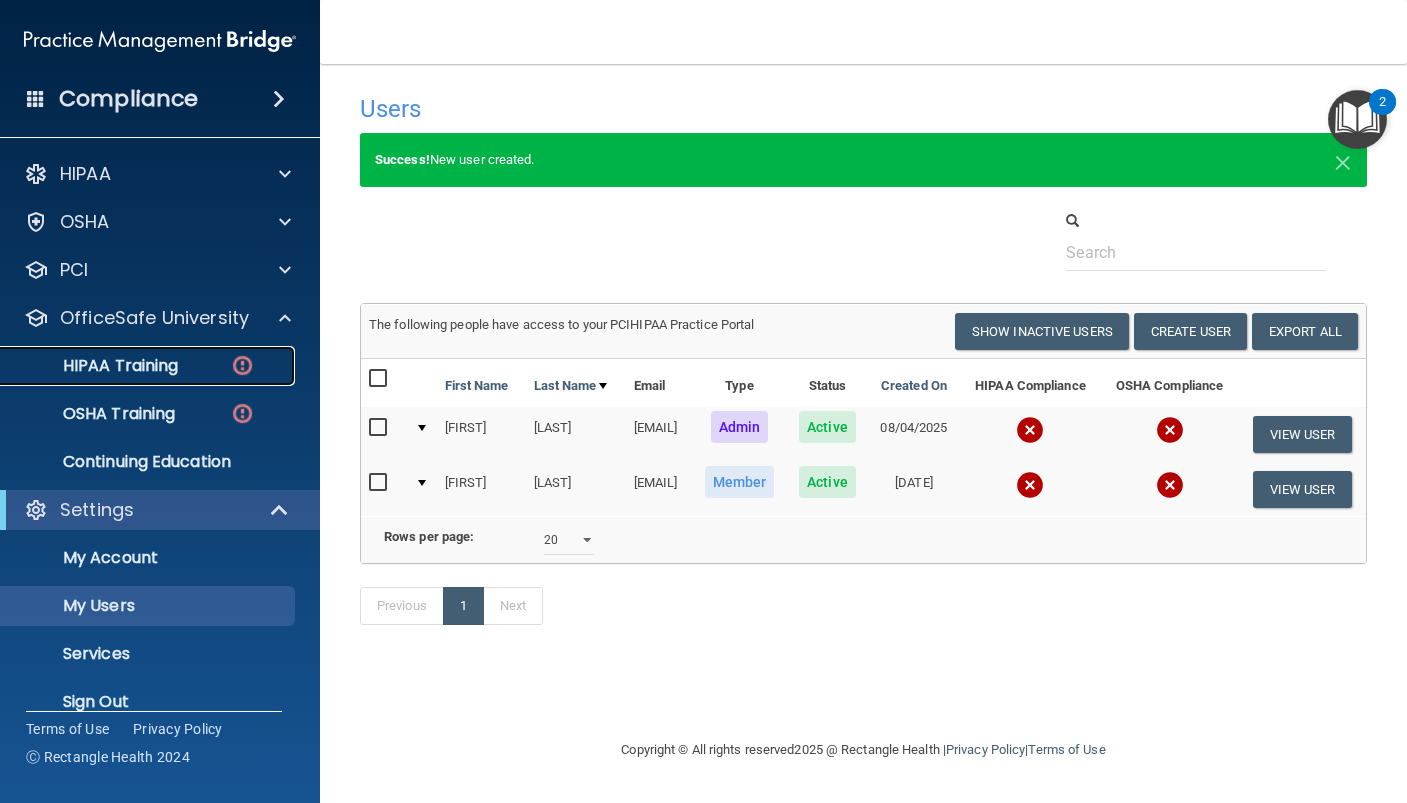 click on "HIPAA Training" at bounding box center (95, 366) 